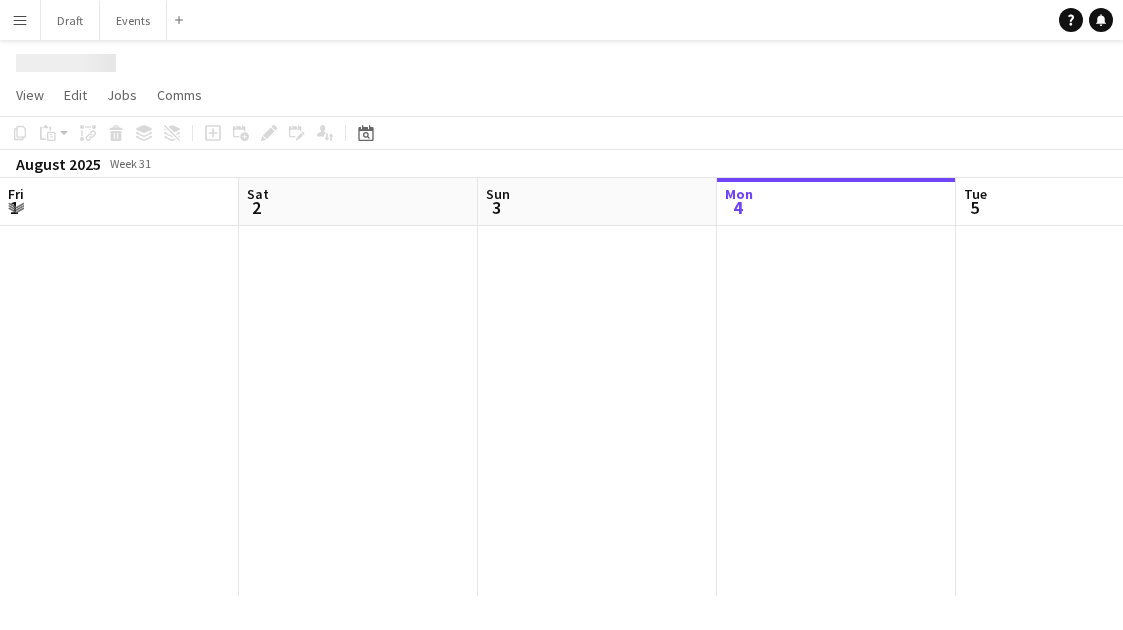 scroll, scrollTop: 0, scrollLeft: 0, axis: both 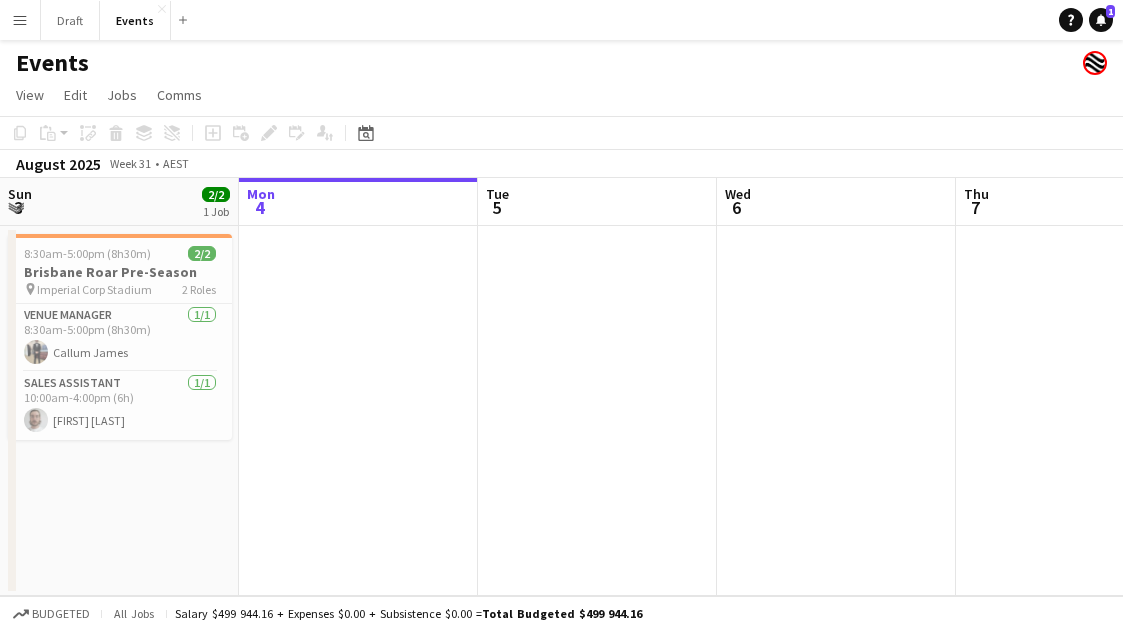 click on "Menu" at bounding box center [20, 20] 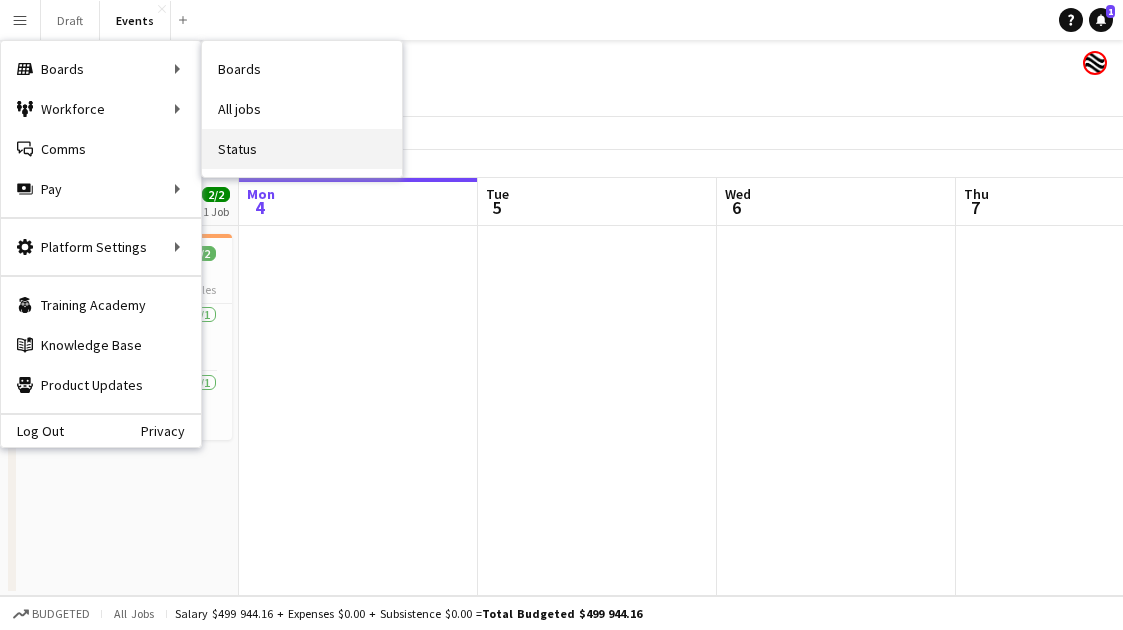click on "Status" at bounding box center (302, 149) 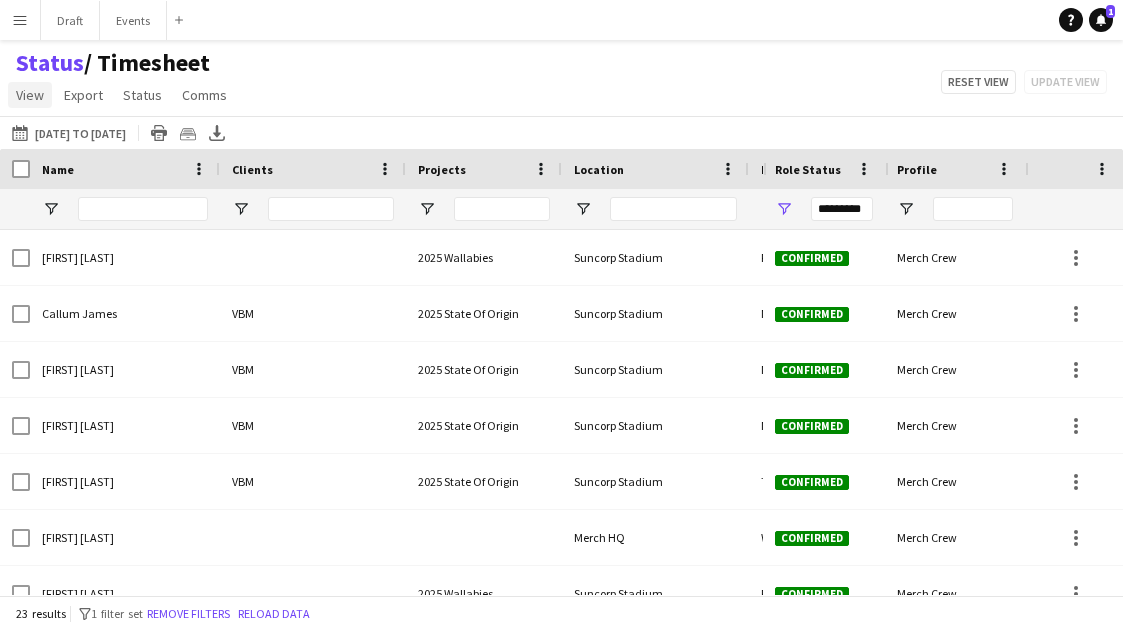 click on "View" 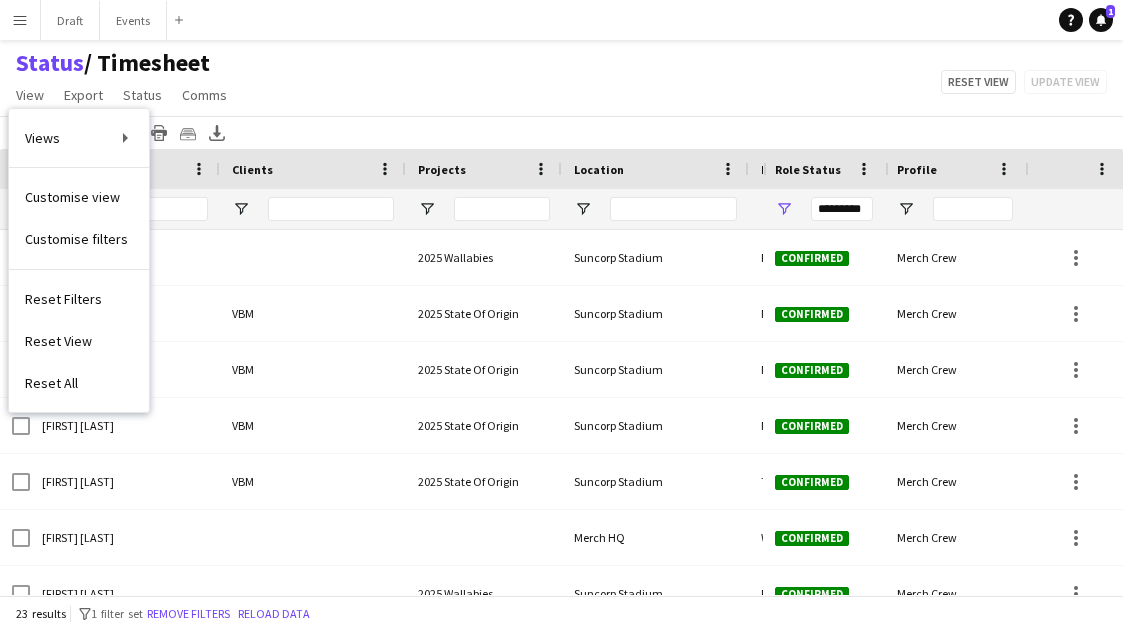 click on "Status    / Timesheet   View   Views  Default view Address Book Check-in Check-in & Check-out Check-out Mushroom Paysheet Roster Staff List Timesheet New view Update view Delete view Edit name Customise view Customise filters Reset Filters Reset View Reset All  Export  Export as XLSX Export as CSV Export as PDF Crew files as ZIP  Status  Confirm attendance Check-in Check-out Clear confirm attendance Clear check-in Clear check-out  Comms  Send notification Chat  Reset view   Update view" 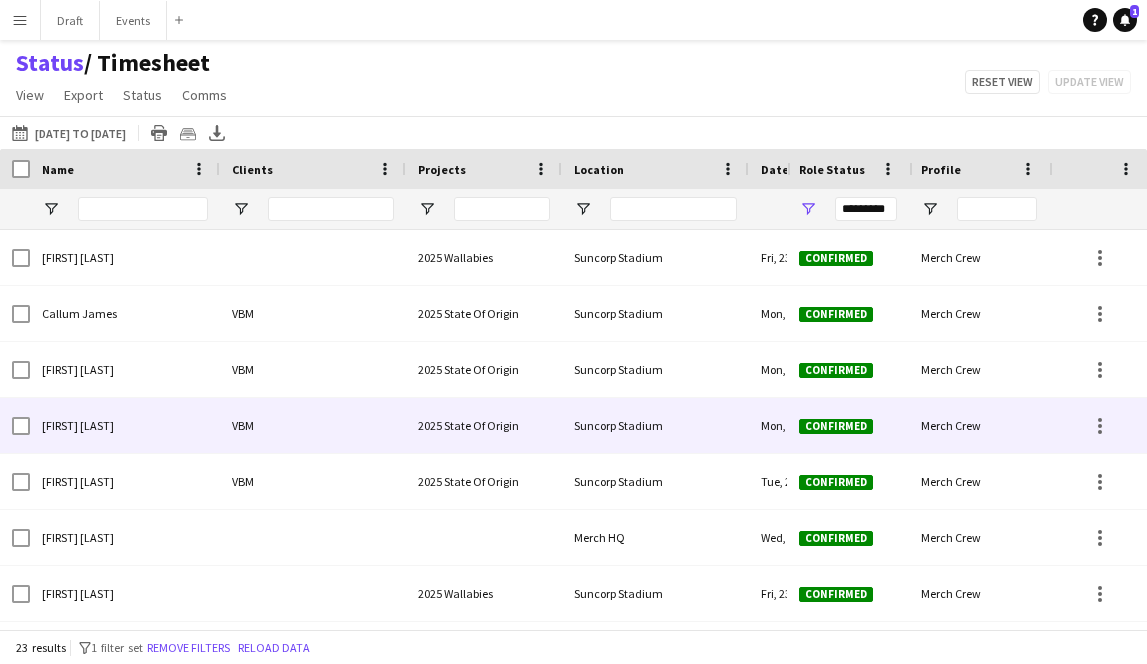 scroll, scrollTop: 54, scrollLeft: 0, axis: vertical 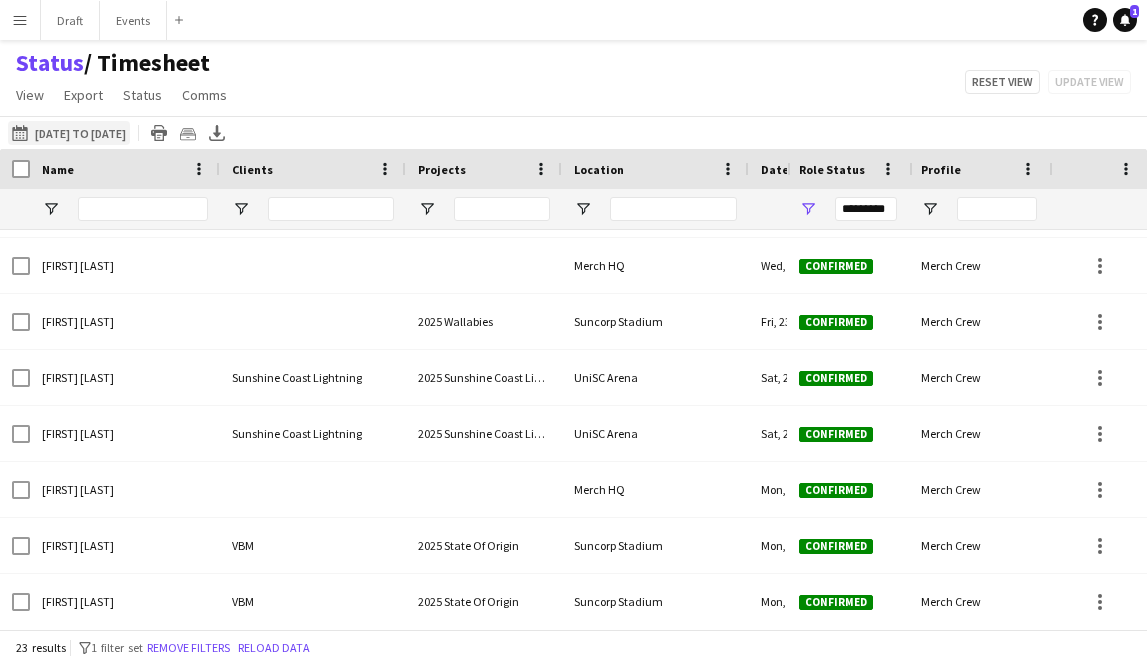 click on "[DATE] to [DATE]
[DATE] to [DATE]" 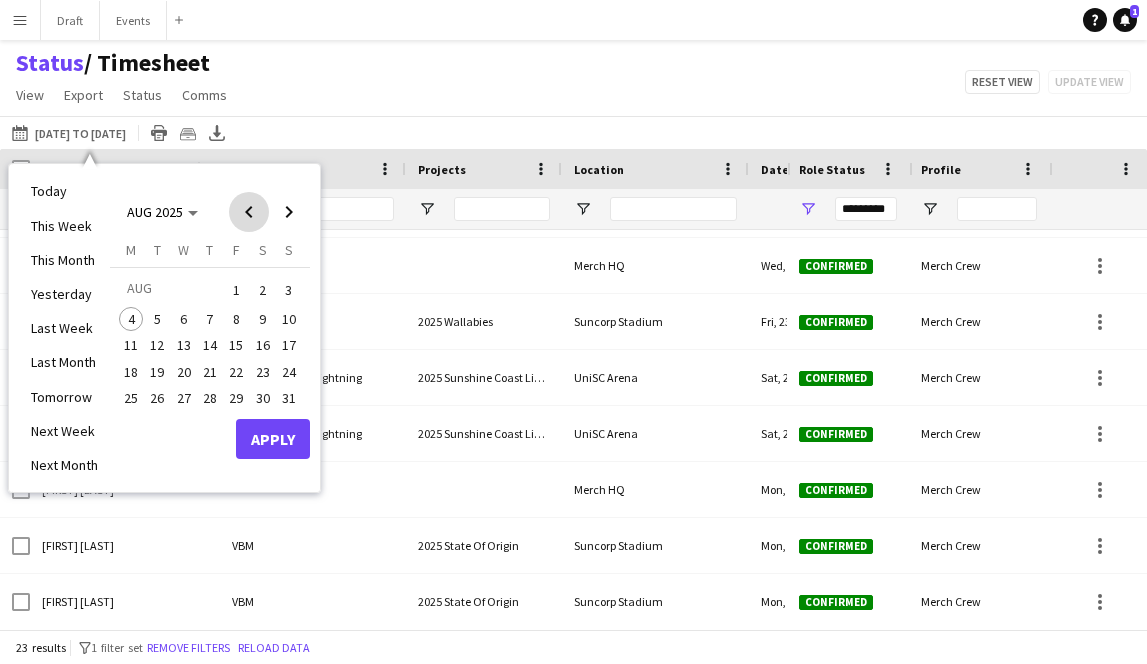 click at bounding box center (249, 212) 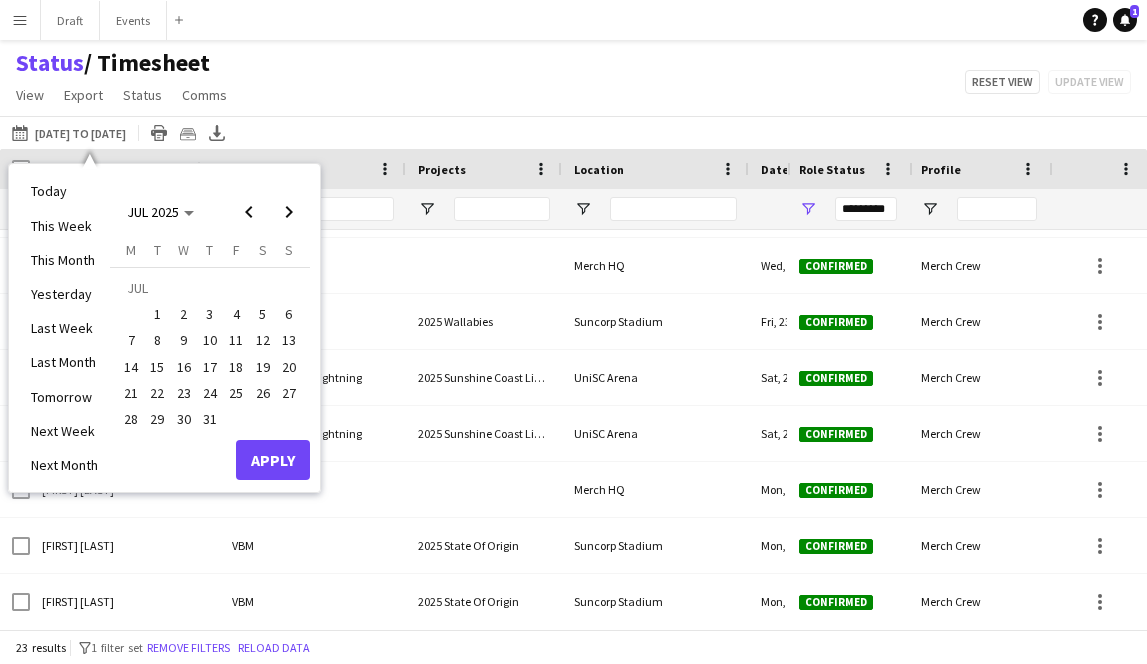 click on "30" at bounding box center (184, 419) 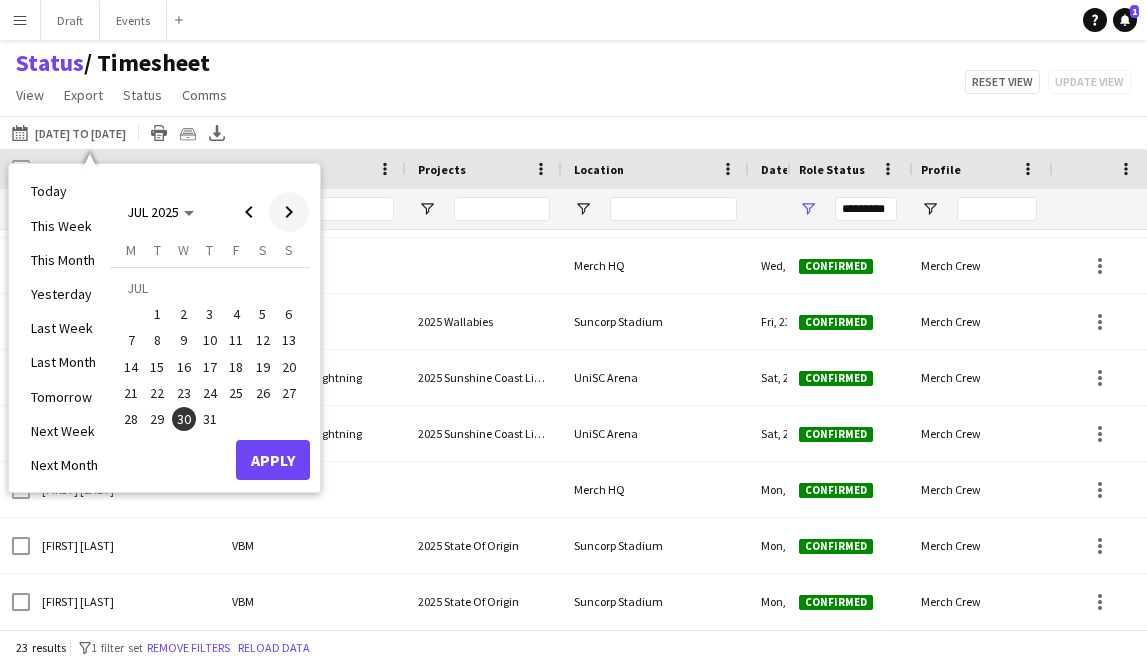 click at bounding box center [289, 212] 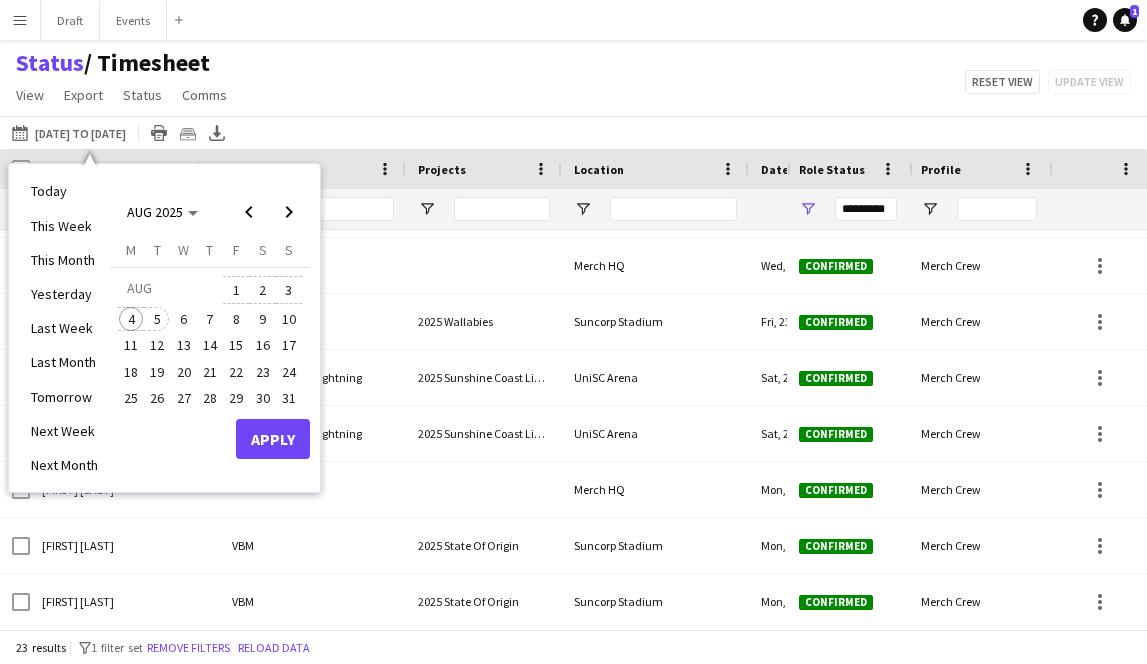 click on "5" at bounding box center [158, 319] 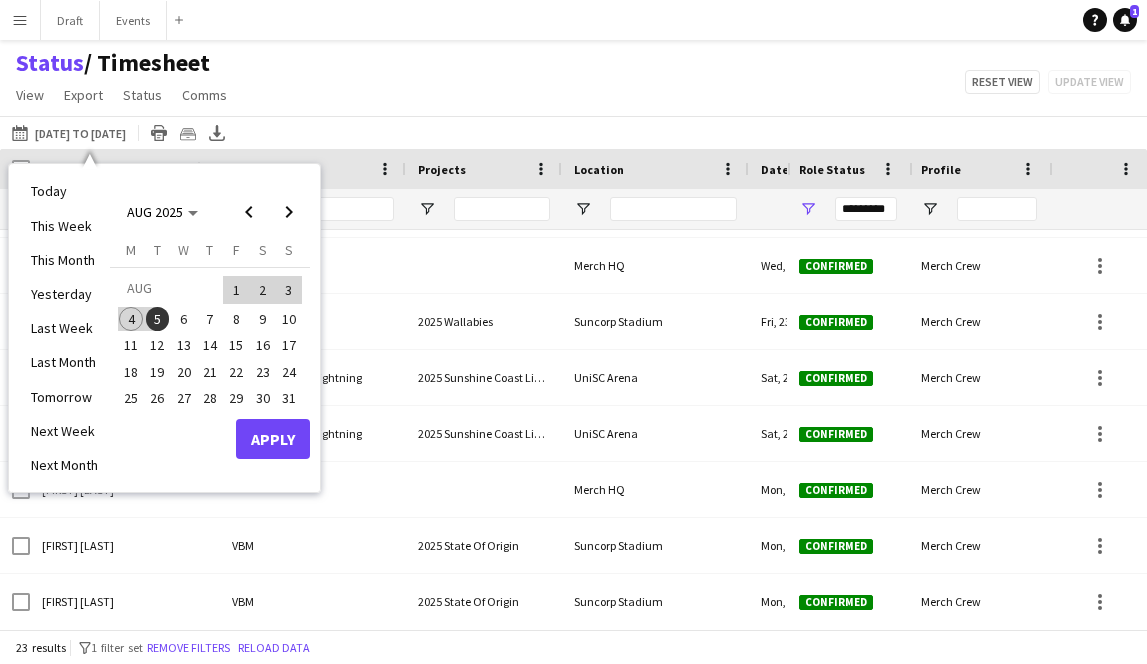 click on "Apply" at bounding box center [273, 439] 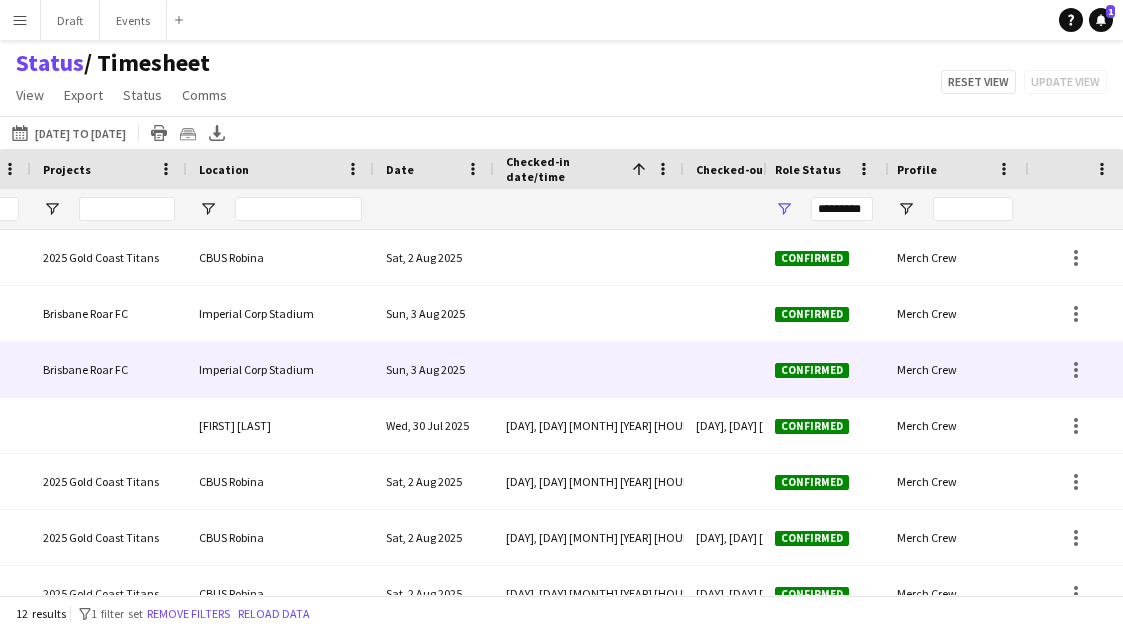 scroll, scrollTop: 0, scrollLeft: 409, axis: horizontal 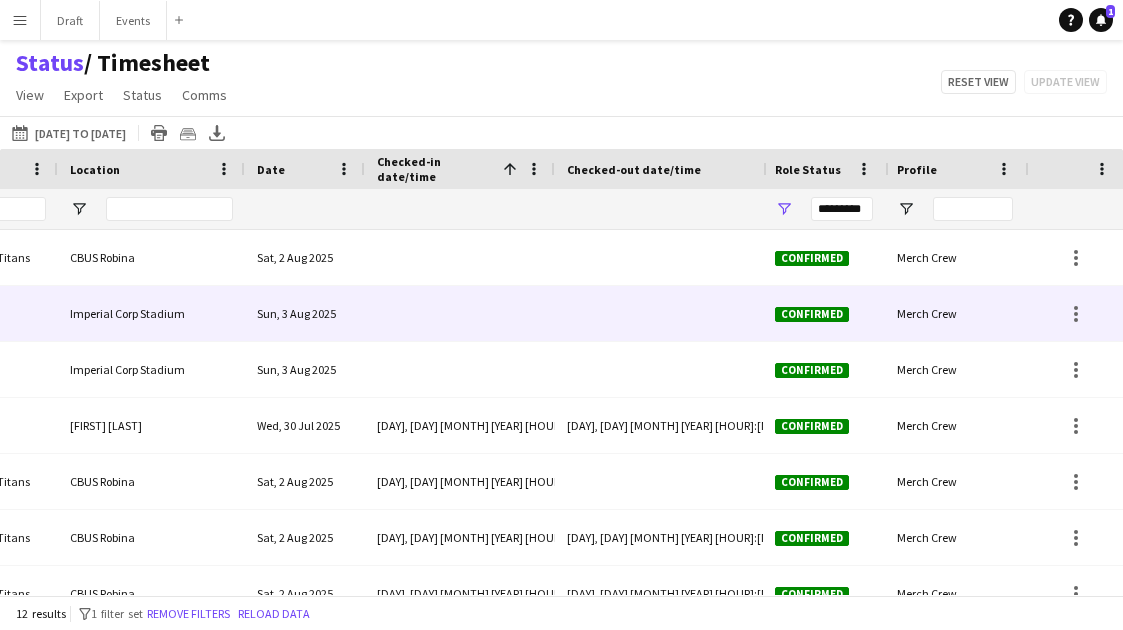 click at bounding box center [460, 313] 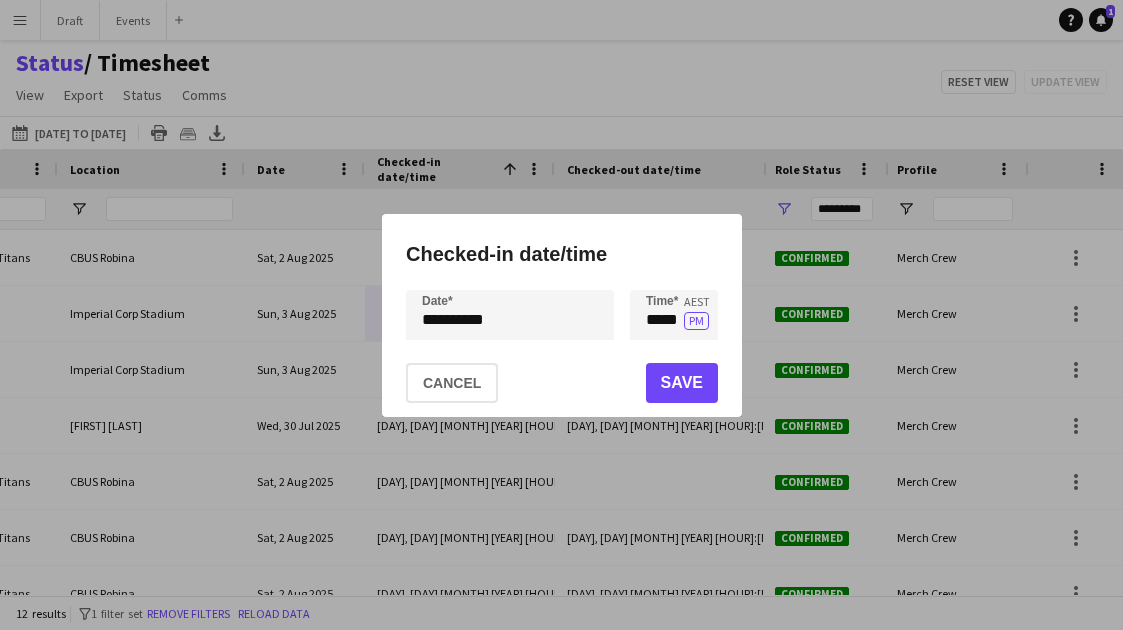 click on "**********" at bounding box center [561, 315] 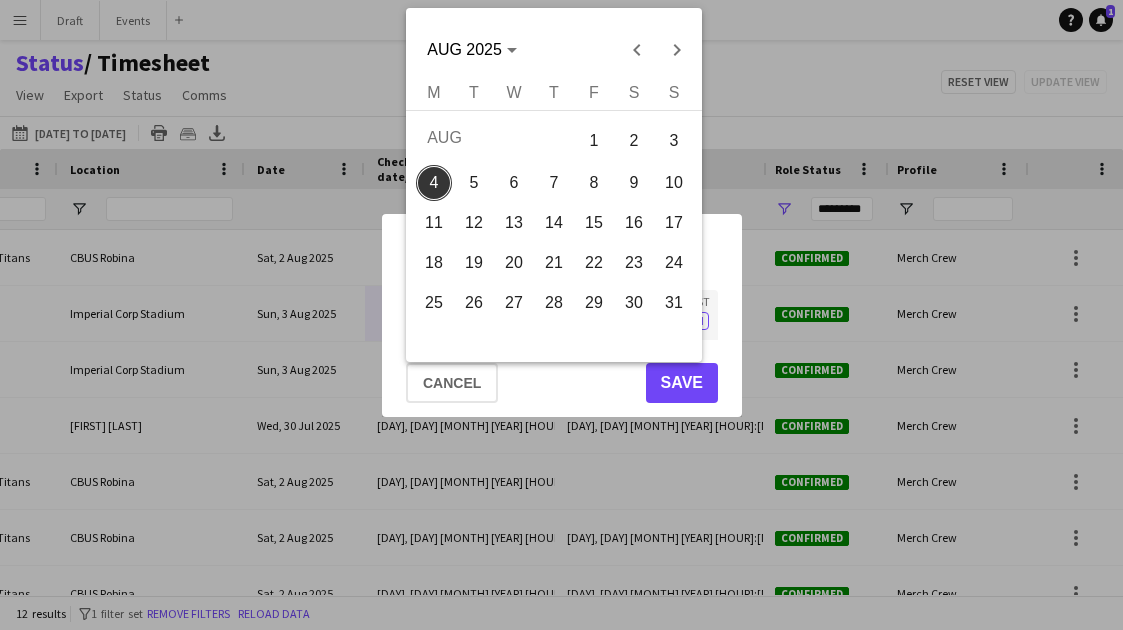 click on "3" at bounding box center [674, 140] 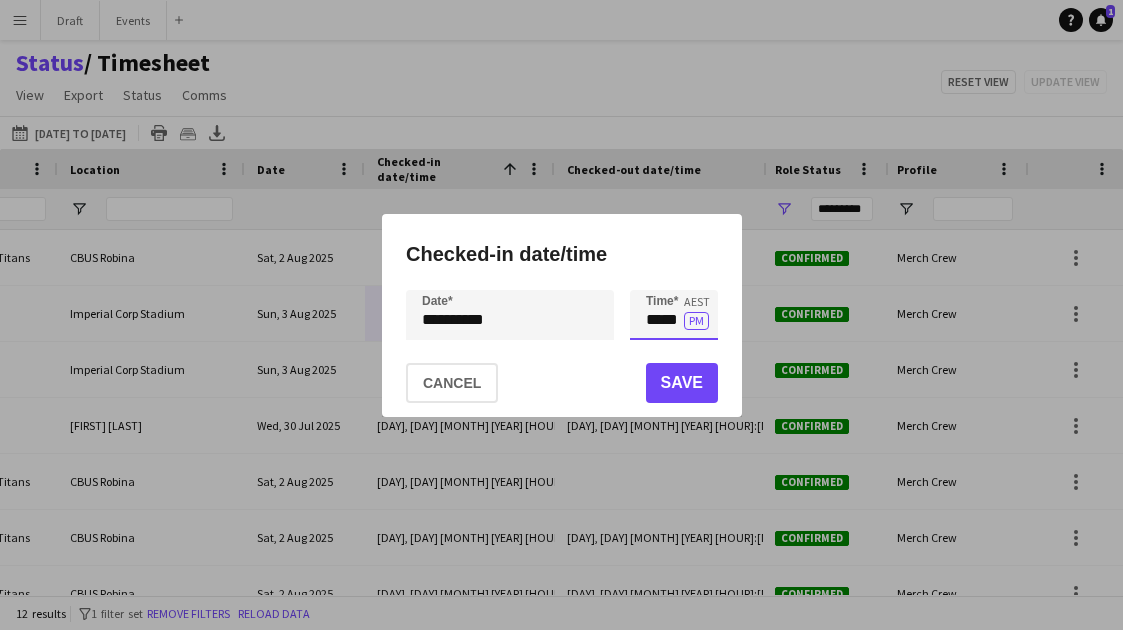 click on "*****" at bounding box center [674, 315] 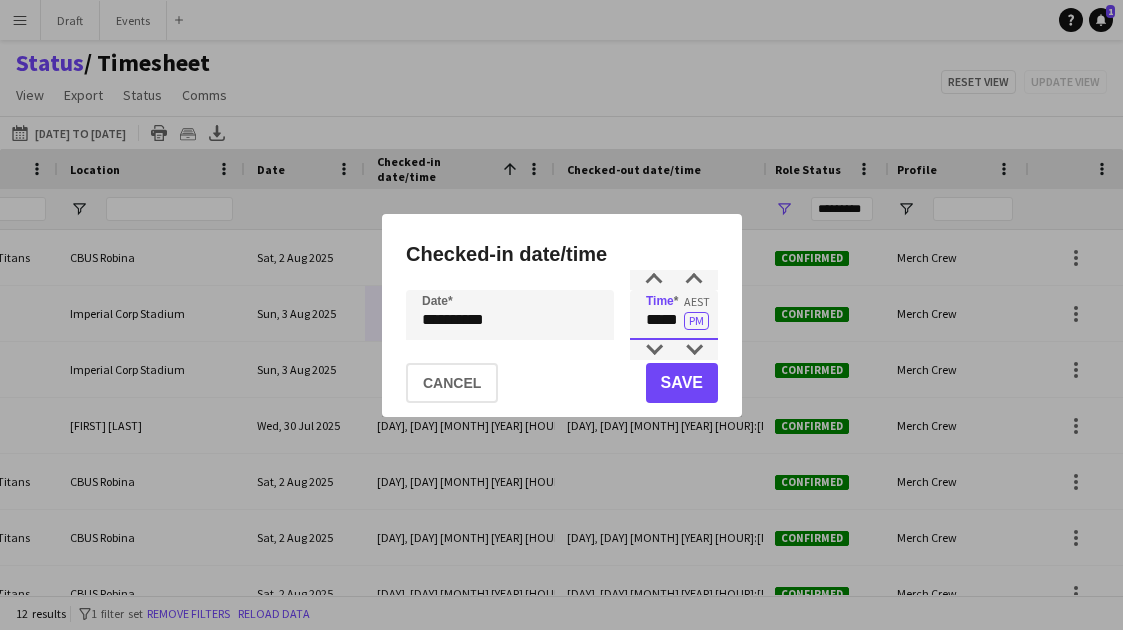 type on "*****" 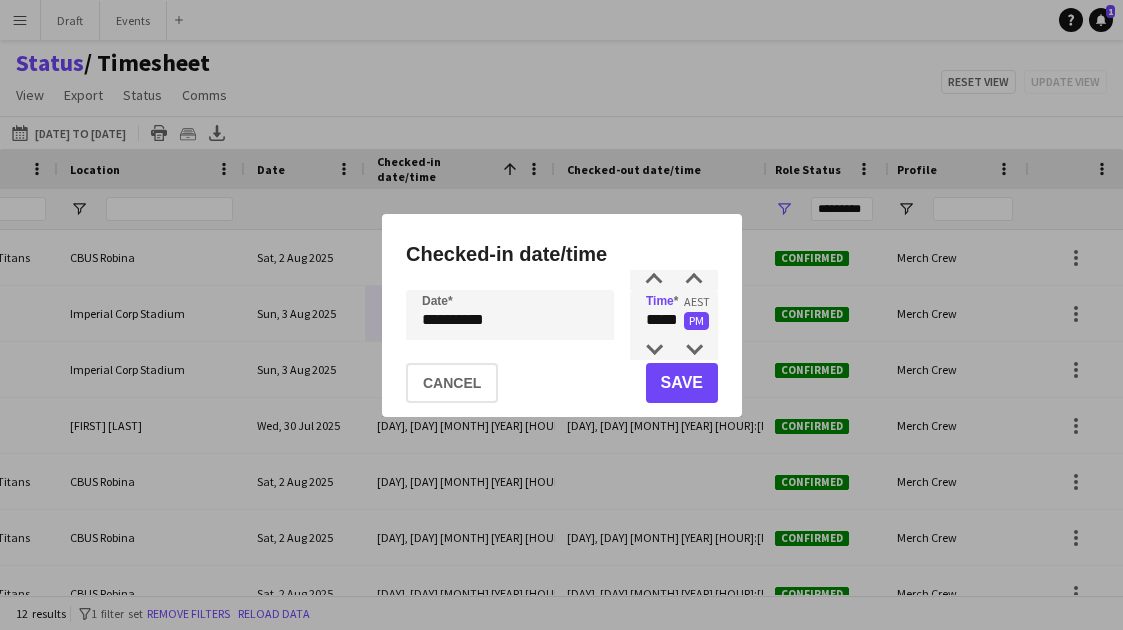 click on "PM" at bounding box center [696, 321] 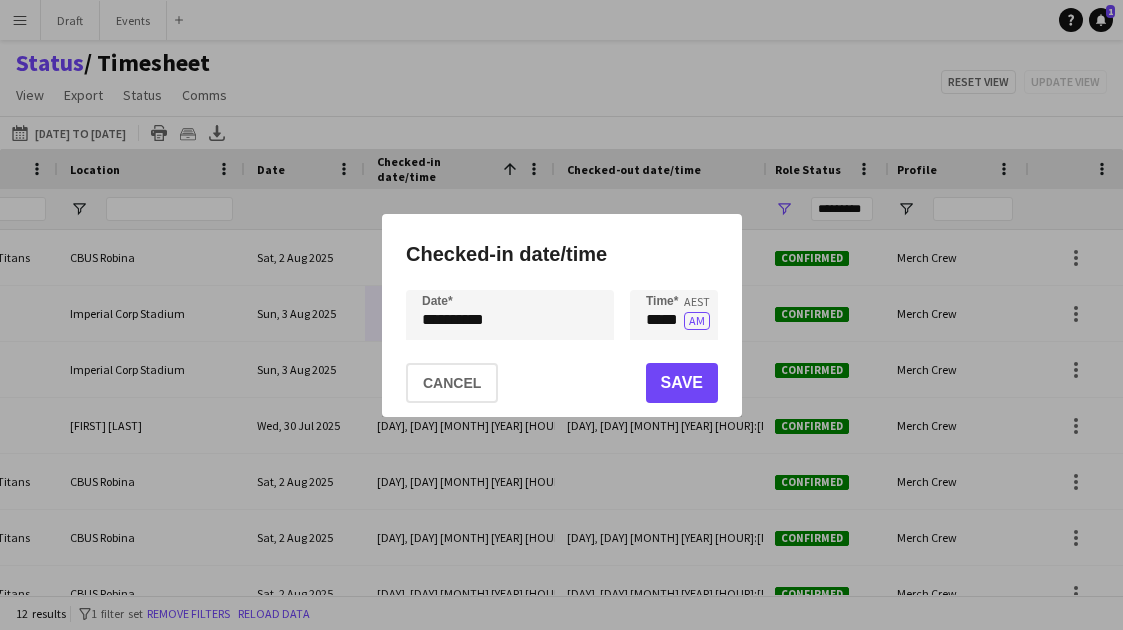 click on "Save" 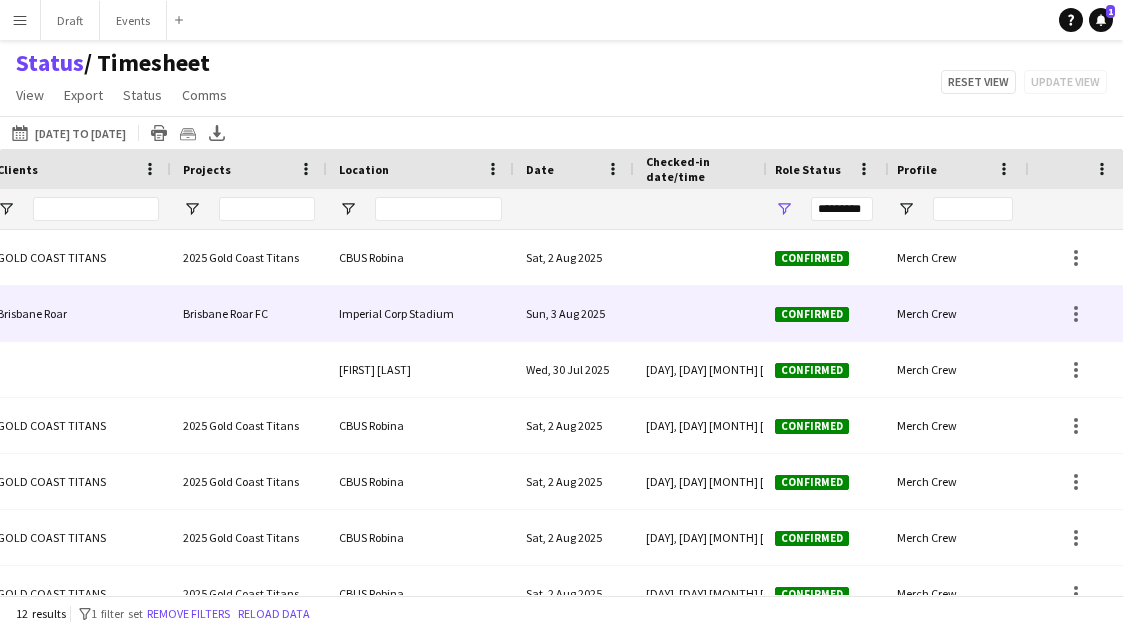 click at bounding box center (729, 313) 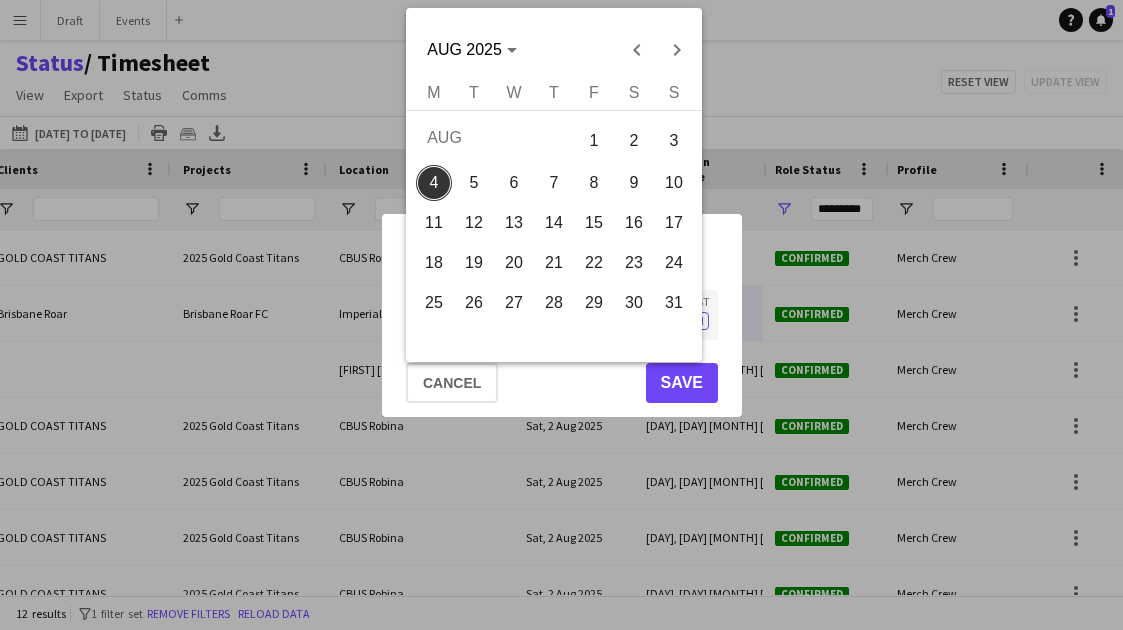 click on "**********" at bounding box center [561, 315] 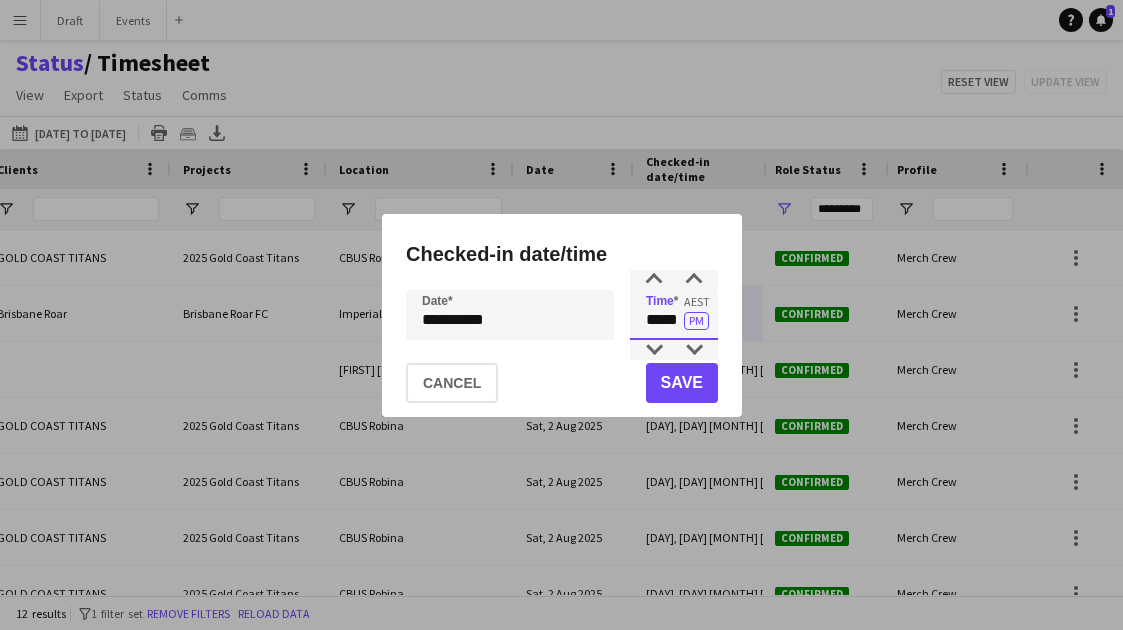 click on "*****" at bounding box center [674, 315] 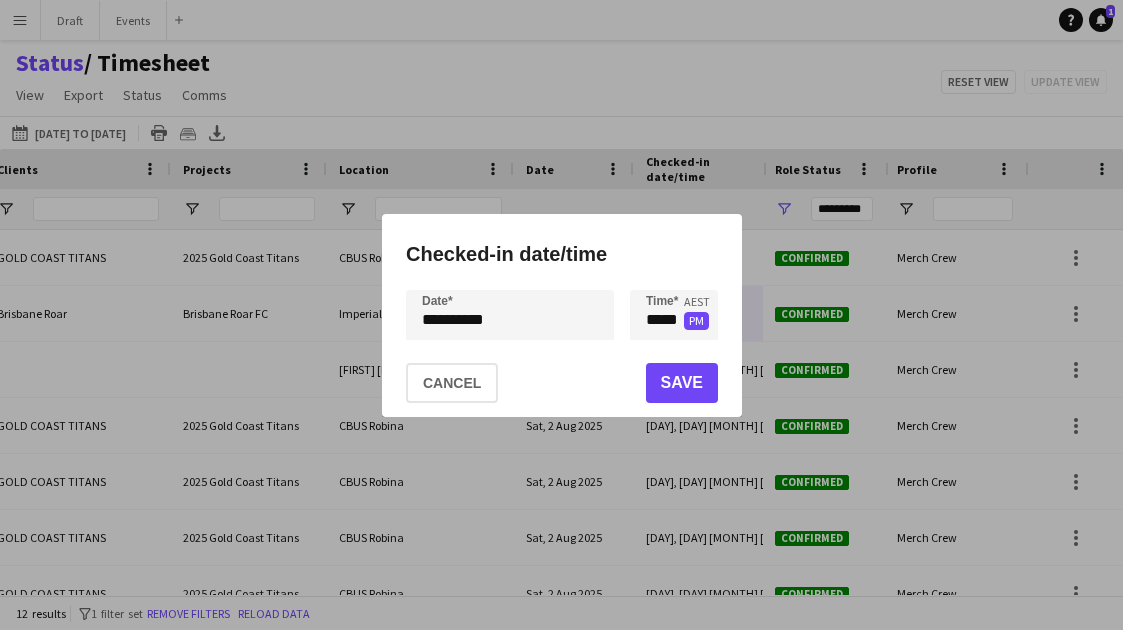 click on "PM" at bounding box center (696, 321) 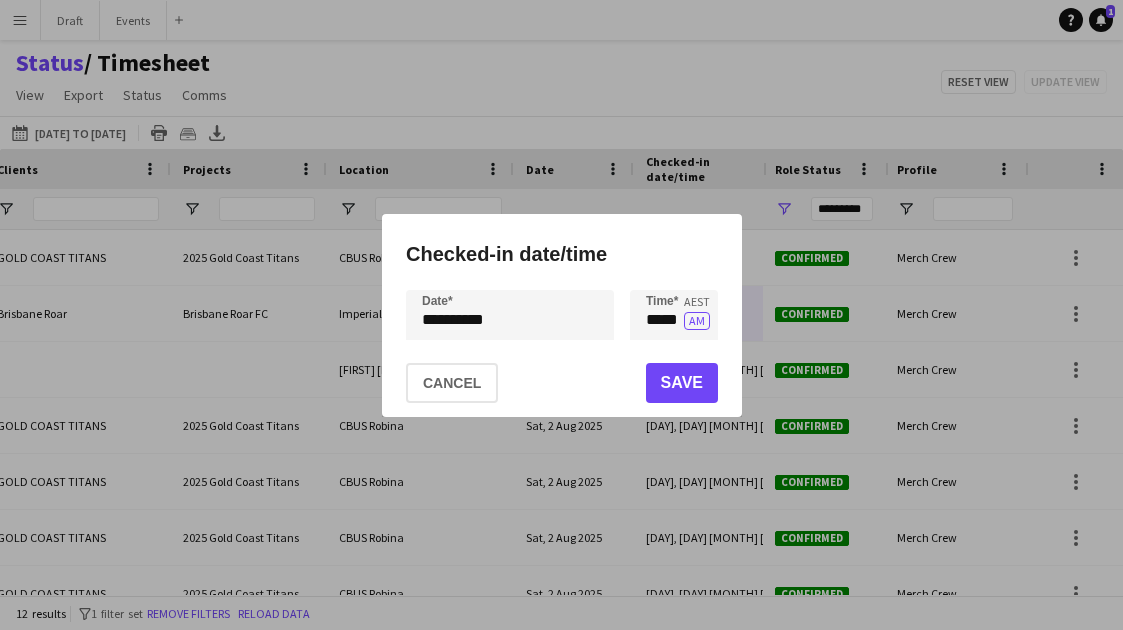 click on "Save" 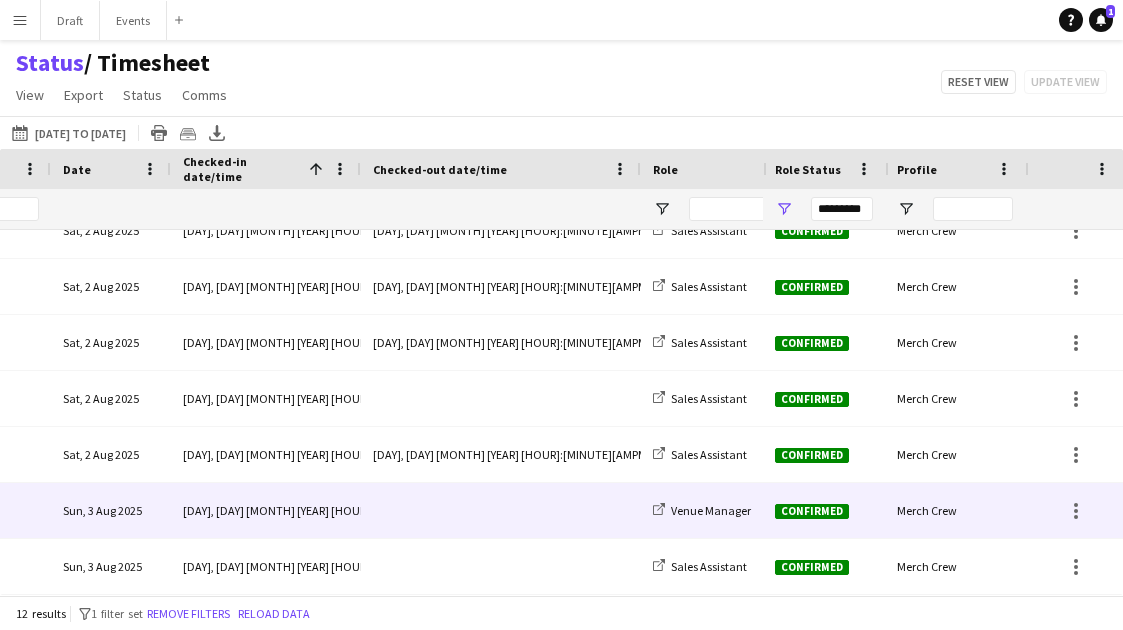 click at bounding box center (501, 510) 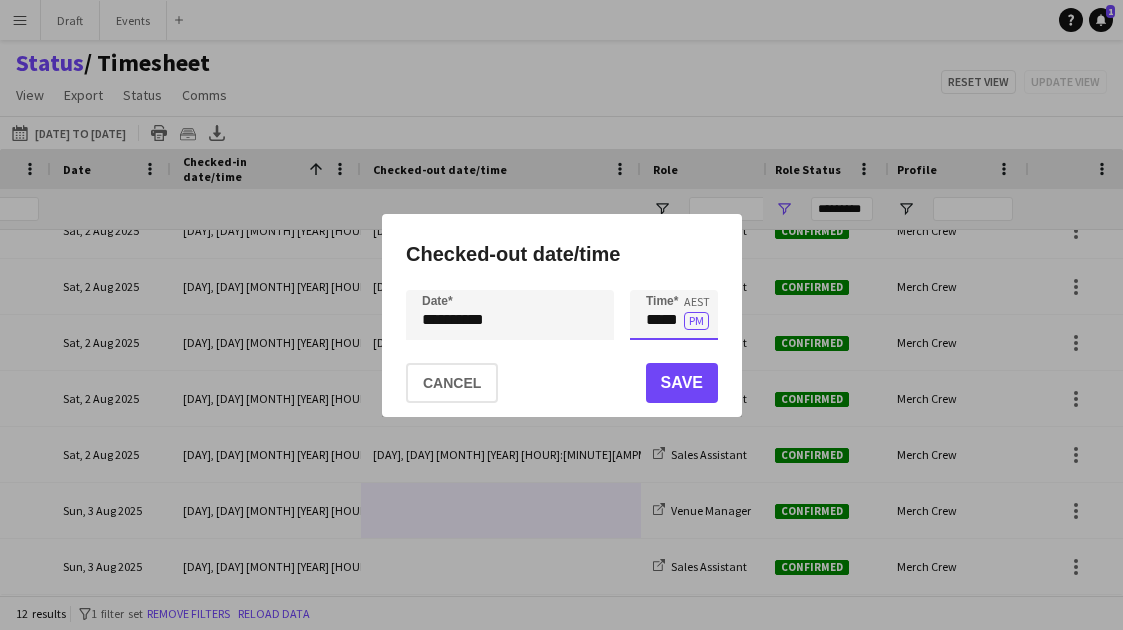 click on "*****" at bounding box center [674, 315] 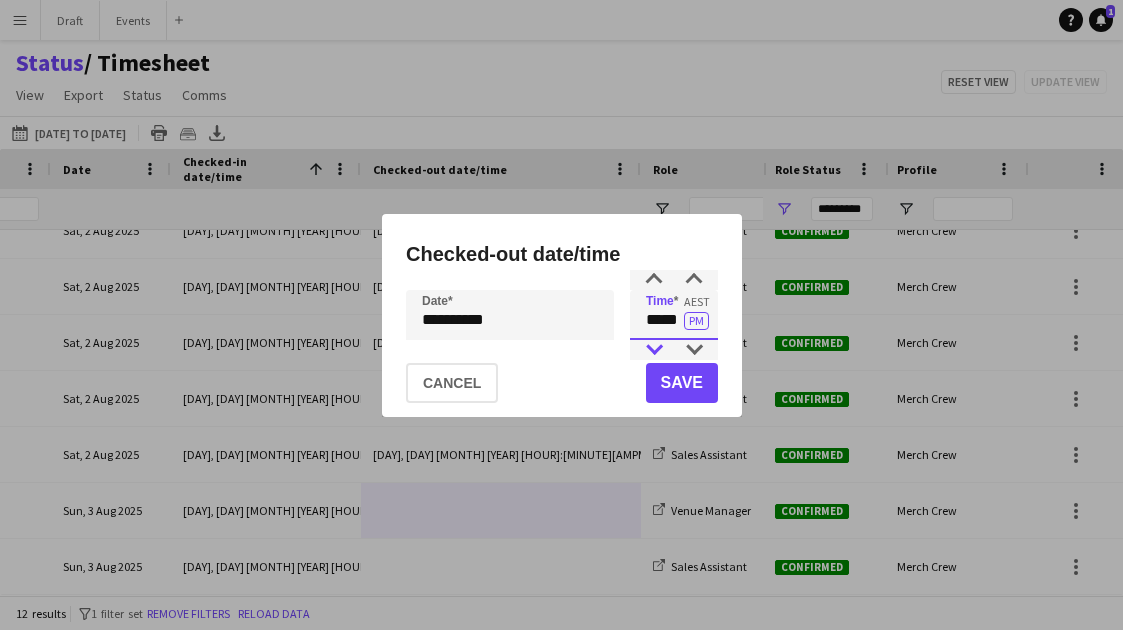 type on "*****" 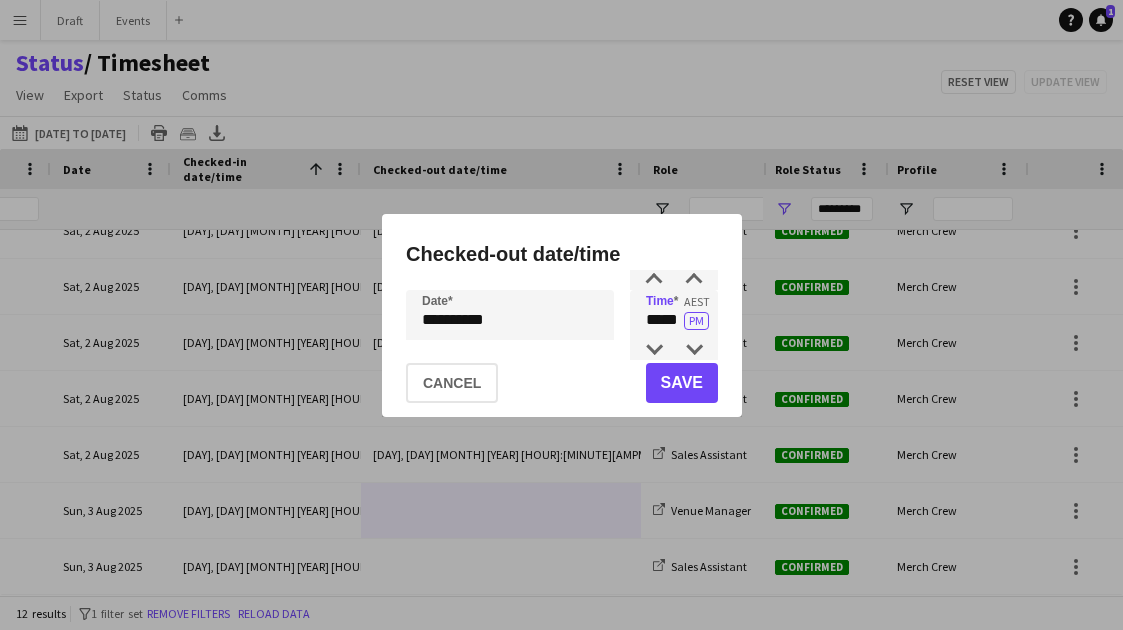 click on "**********" at bounding box center (561, 315) 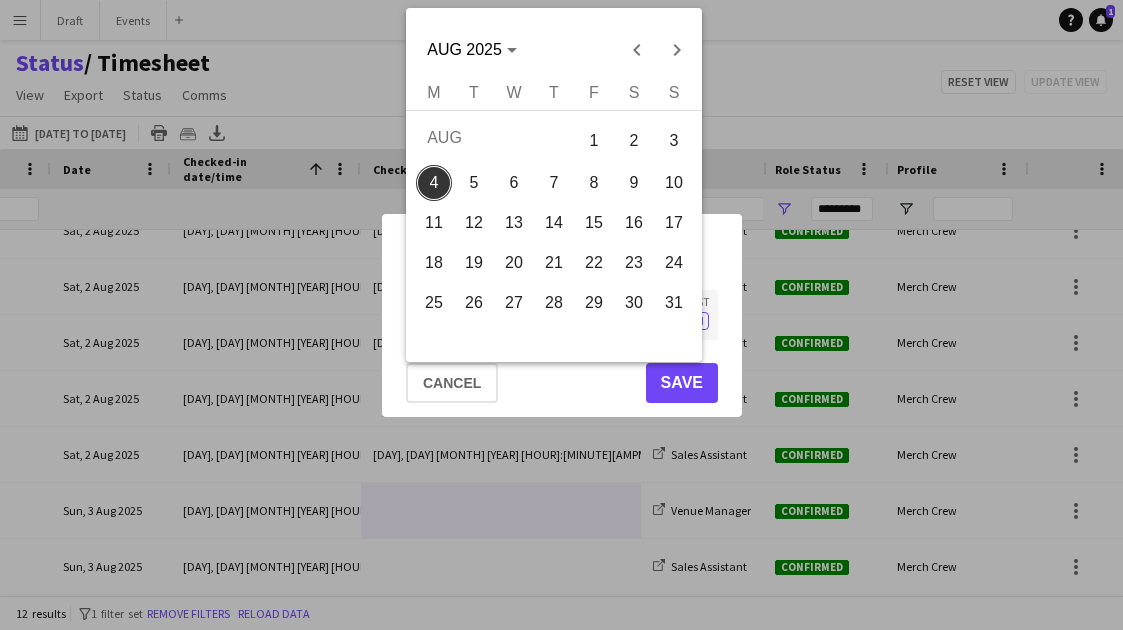click on "3" at bounding box center (674, 140) 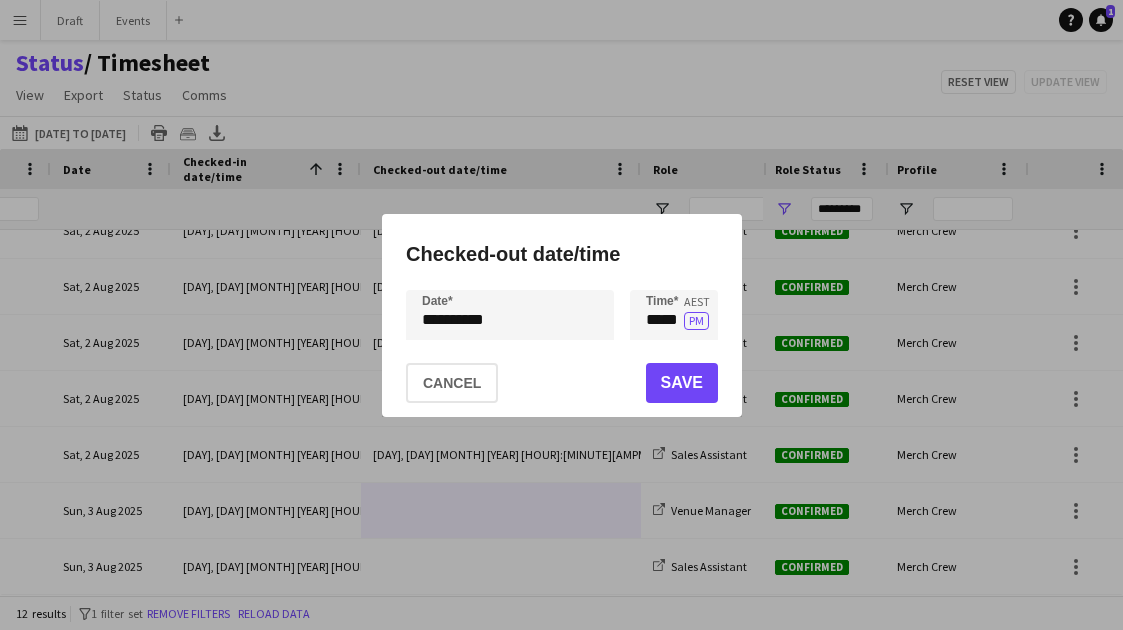 click on "Save" 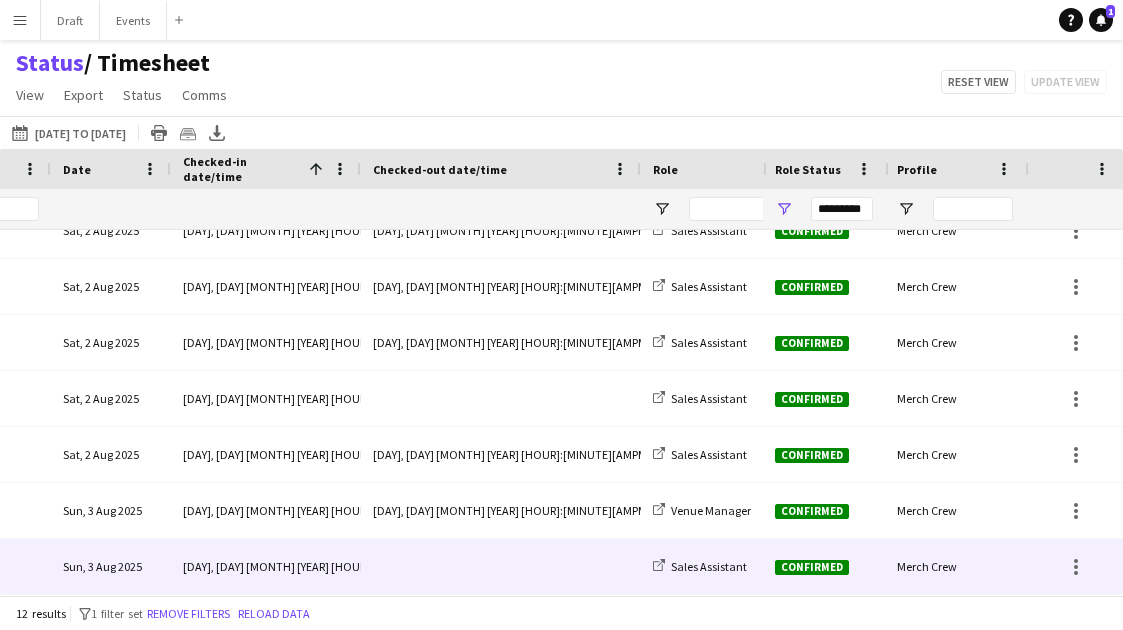 click at bounding box center [501, 566] 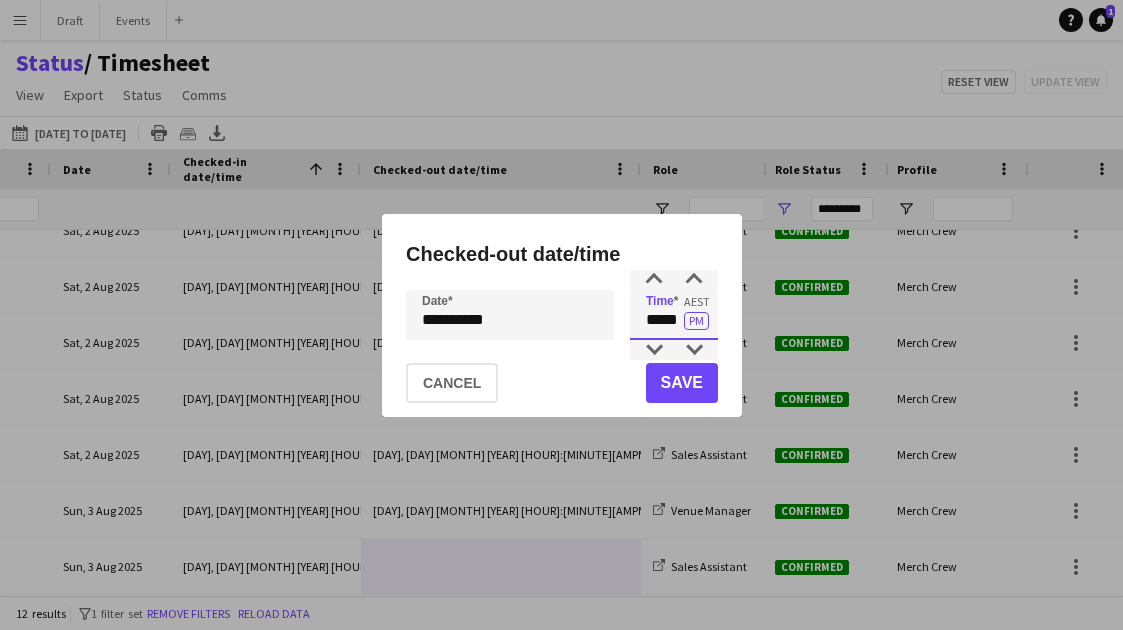 click on "*****" at bounding box center [674, 315] 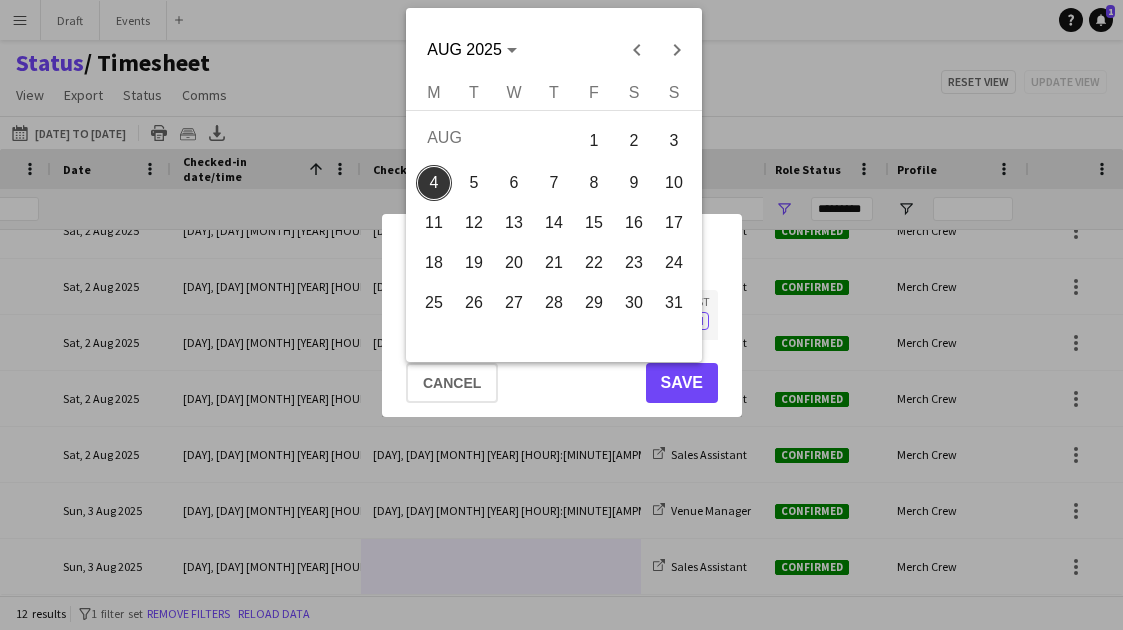 click on "**********" at bounding box center (561, 315) 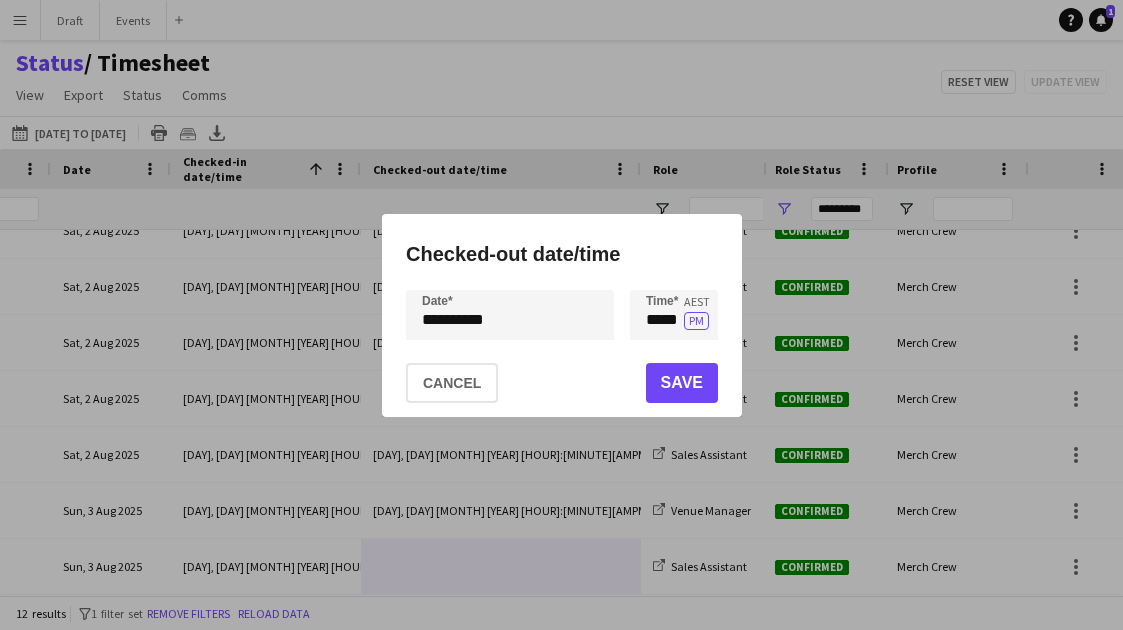 click on "Save" 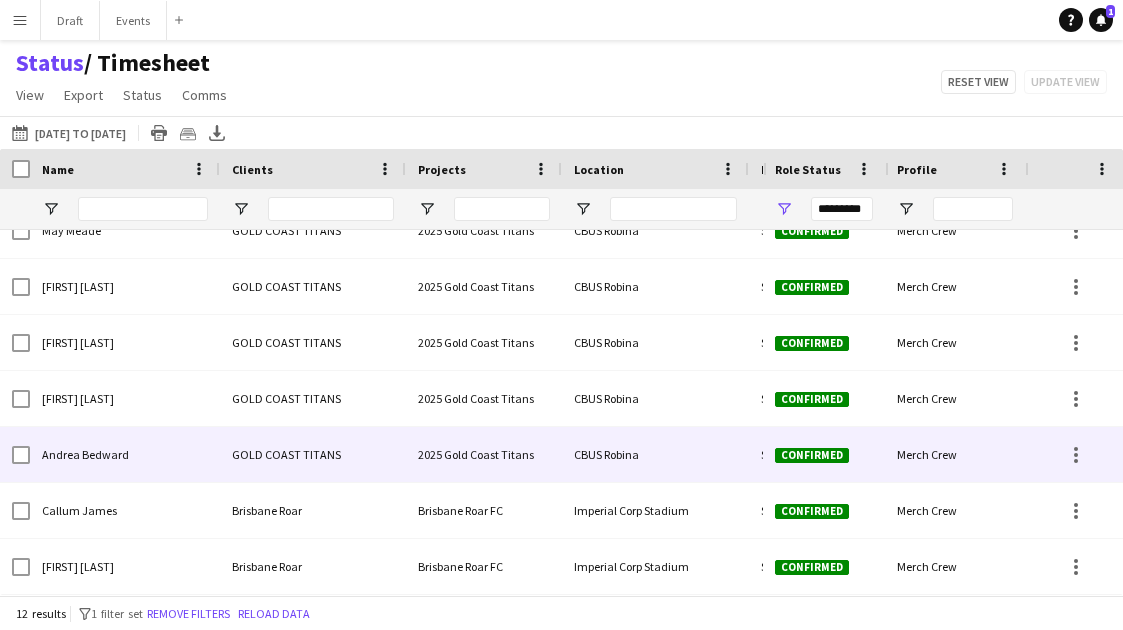 scroll, scrollTop: 0, scrollLeft: 63, axis: horizontal 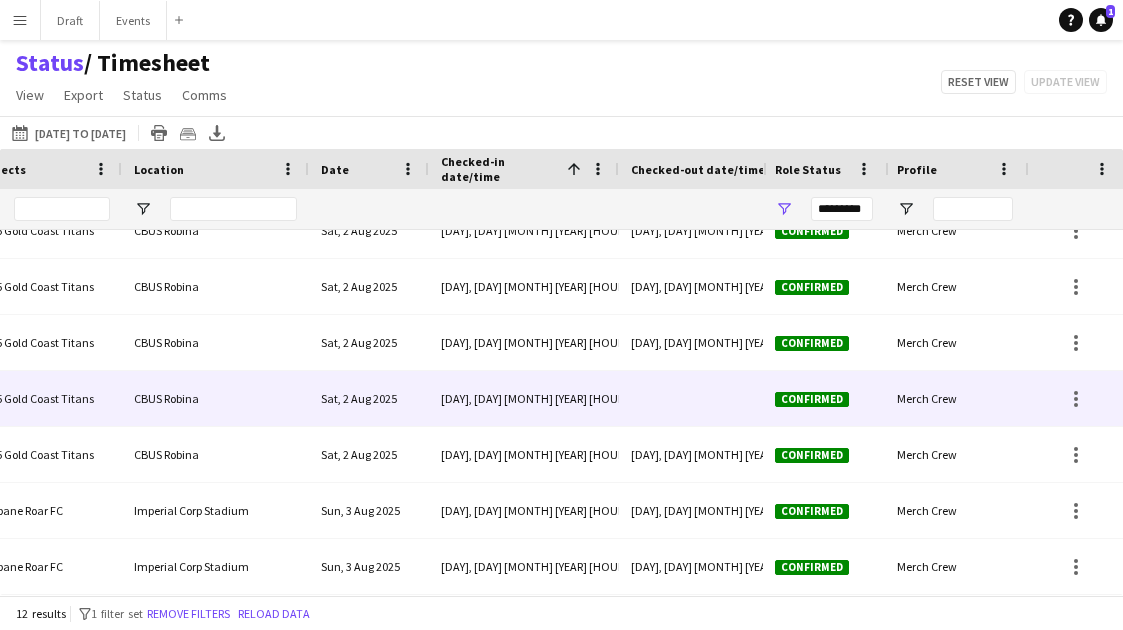 click at bounding box center (759, 398) 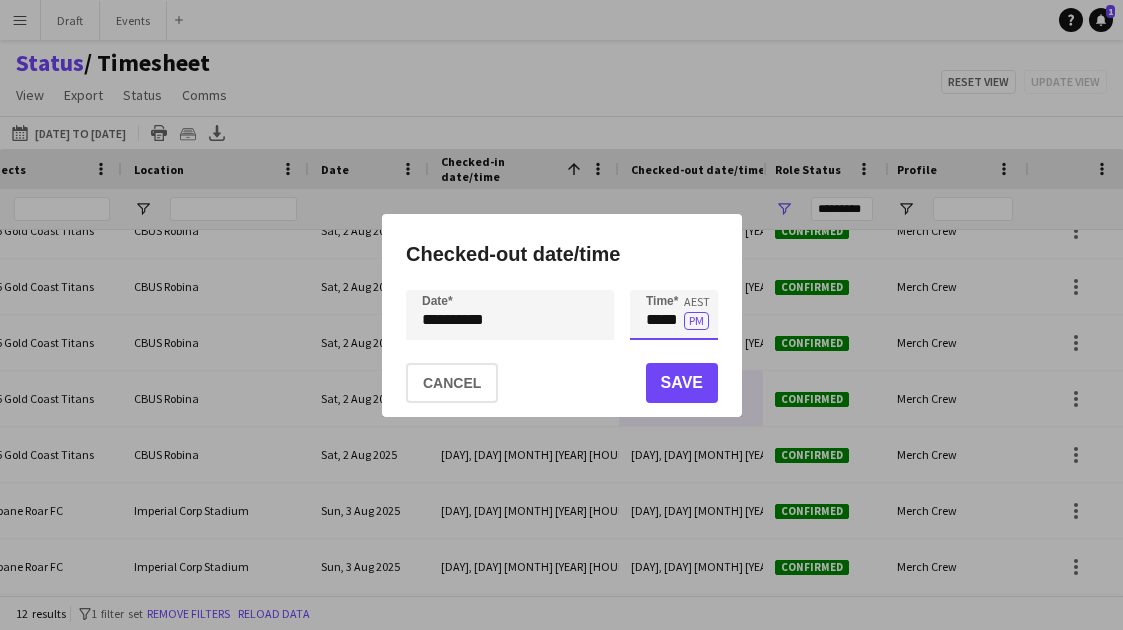 click on "*****" at bounding box center [674, 315] 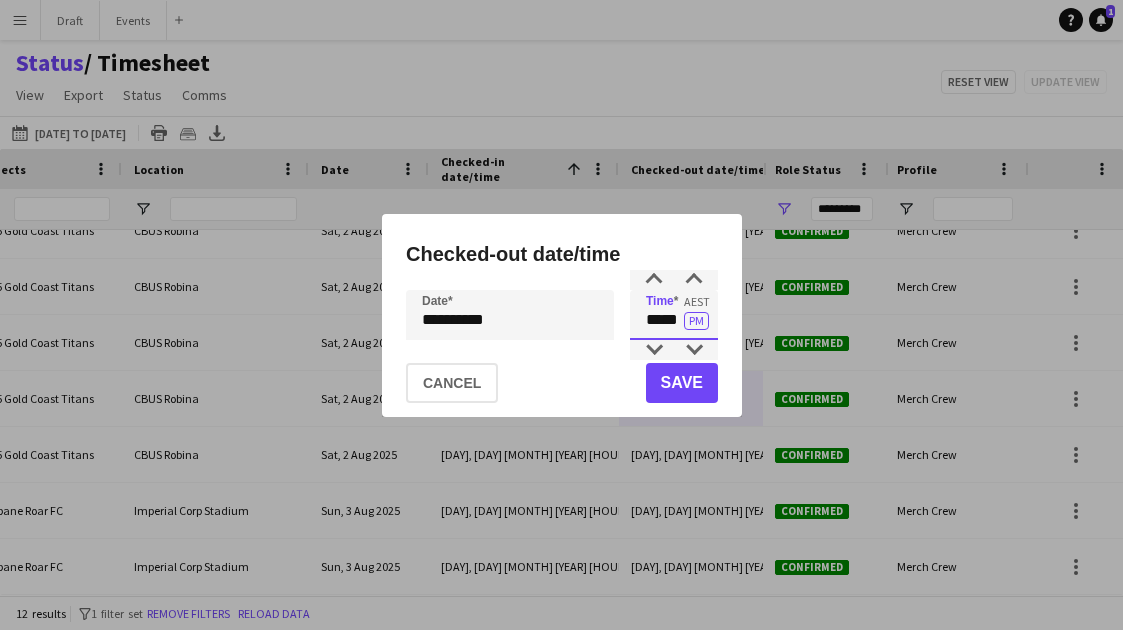 click on "*****" at bounding box center [674, 315] 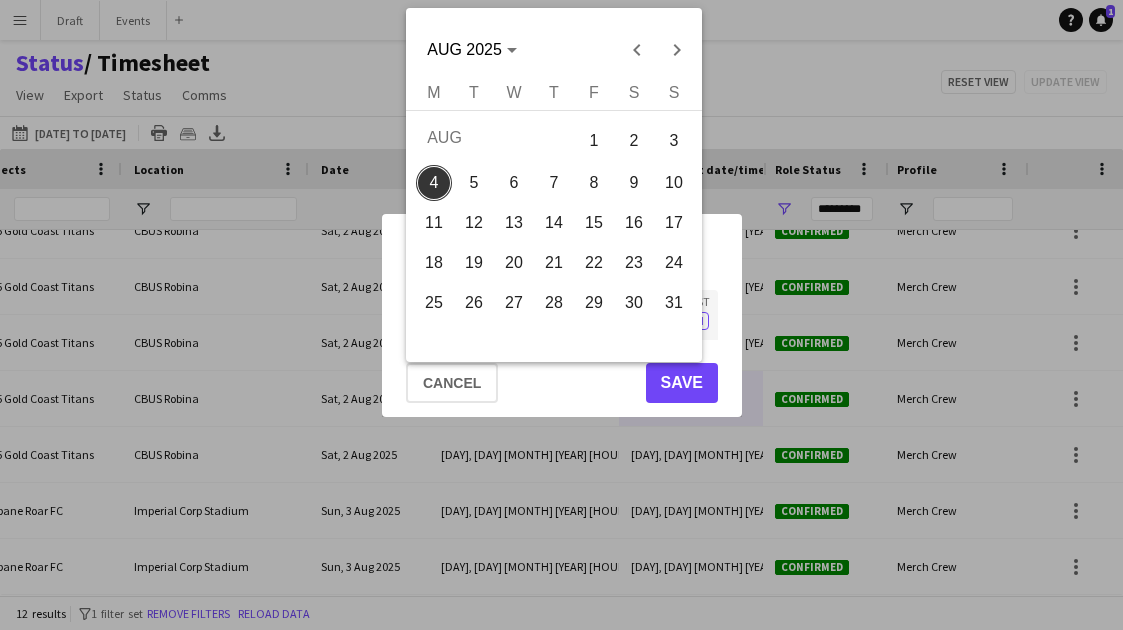 click on "**********" at bounding box center (561, 315) 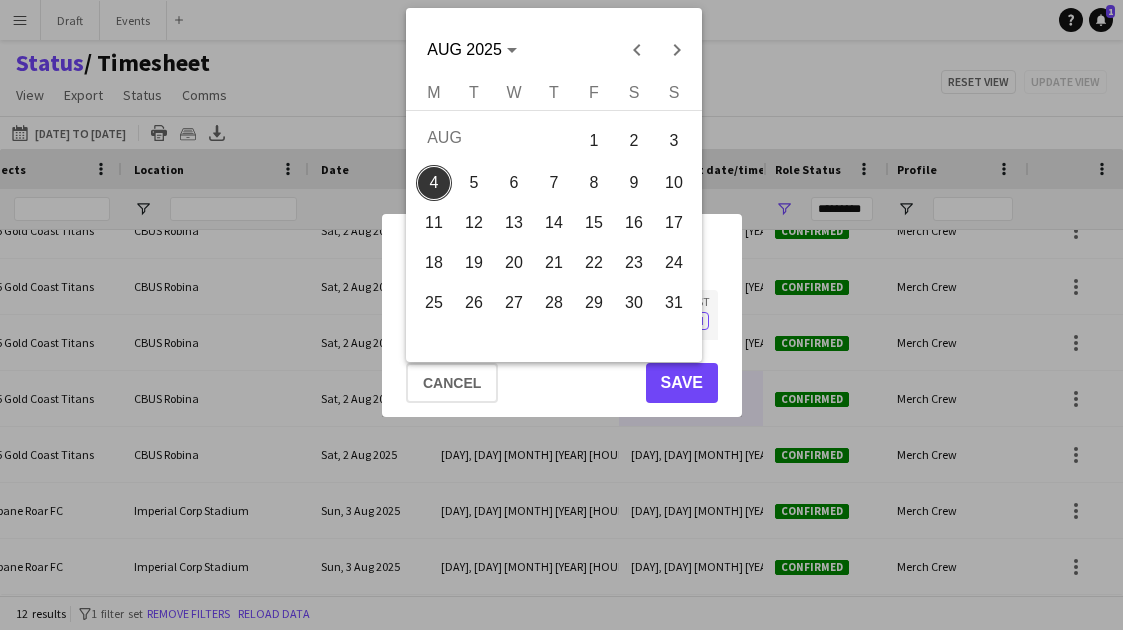 click on "2" at bounding box center [634, 140] 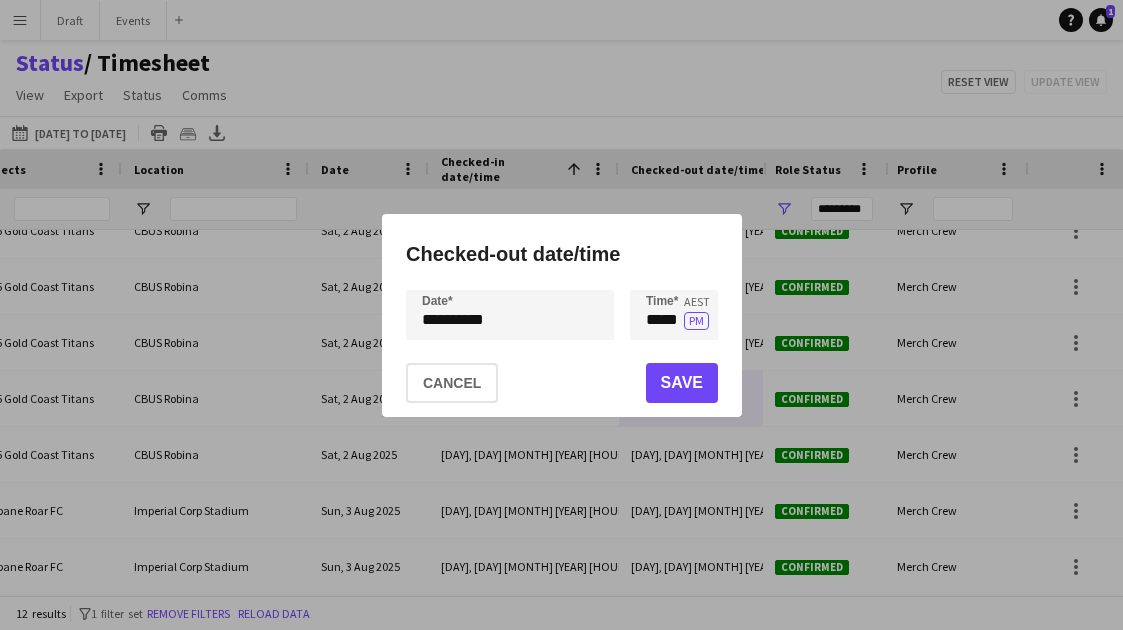 click on "Save" 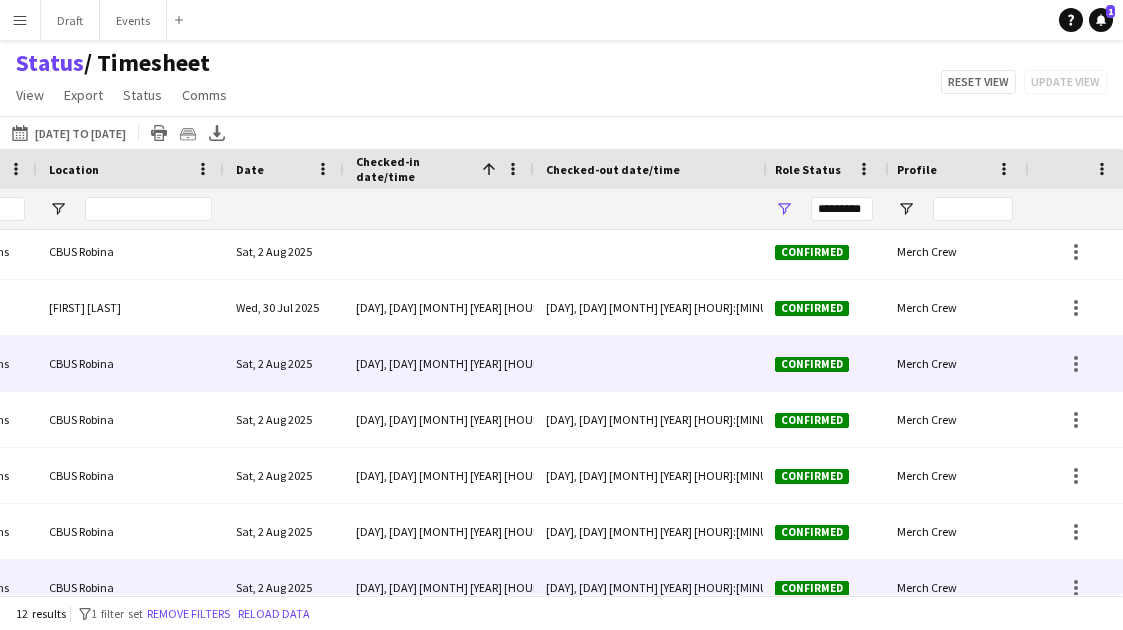 click at bounding box center (674, 363) 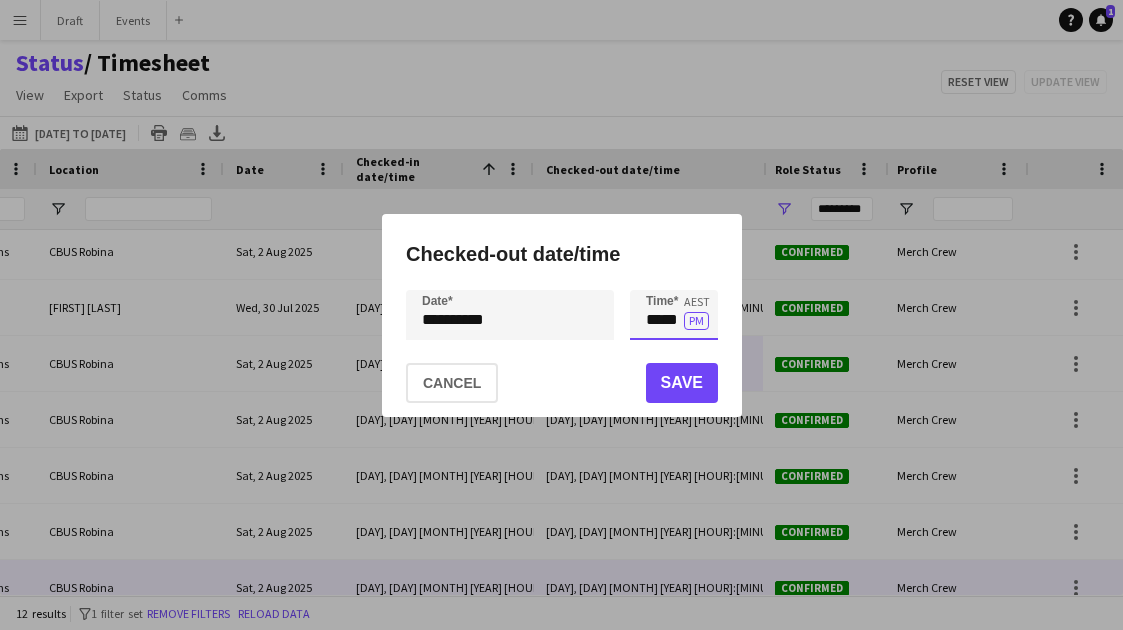 click on "*****" at bounding box center (674, 315) 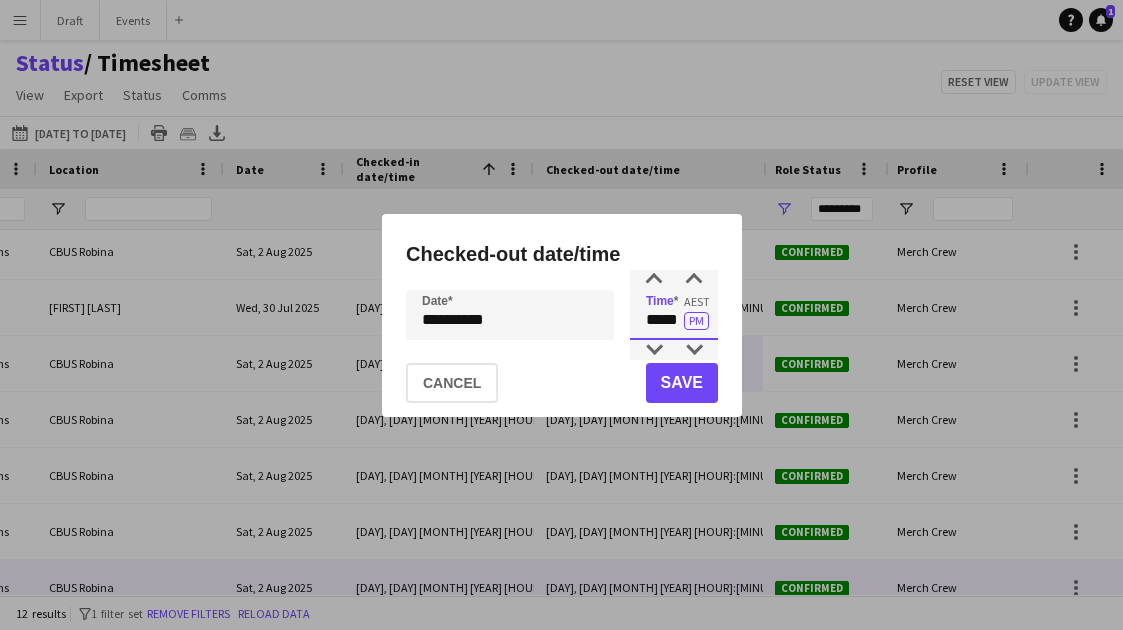 type on "*****" 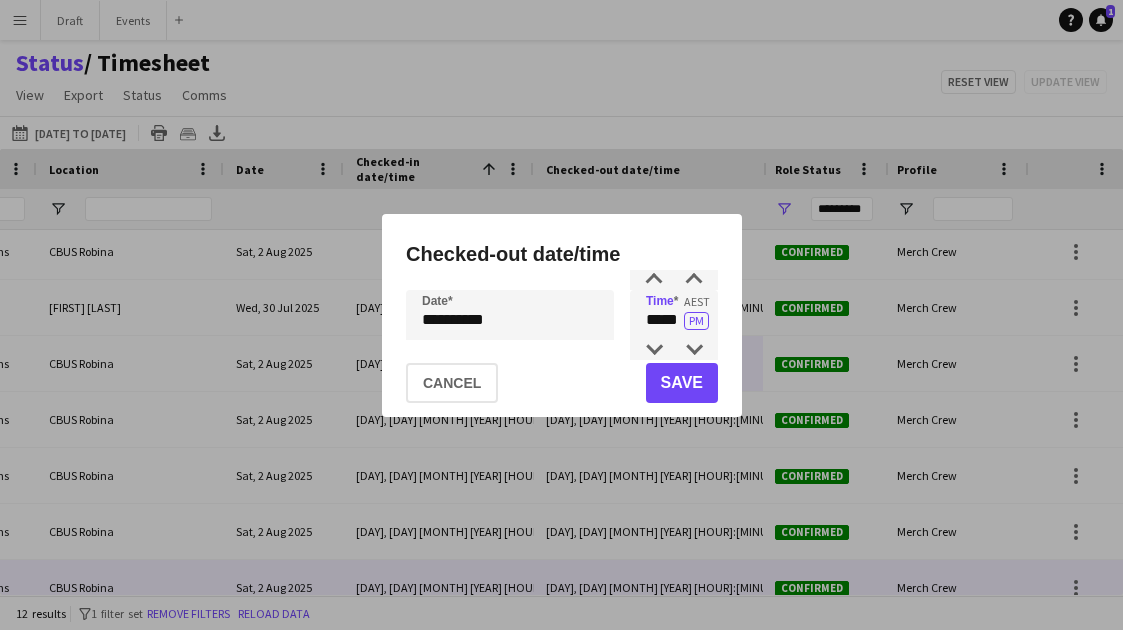 click on "**********" at bounding box center (561, 315) 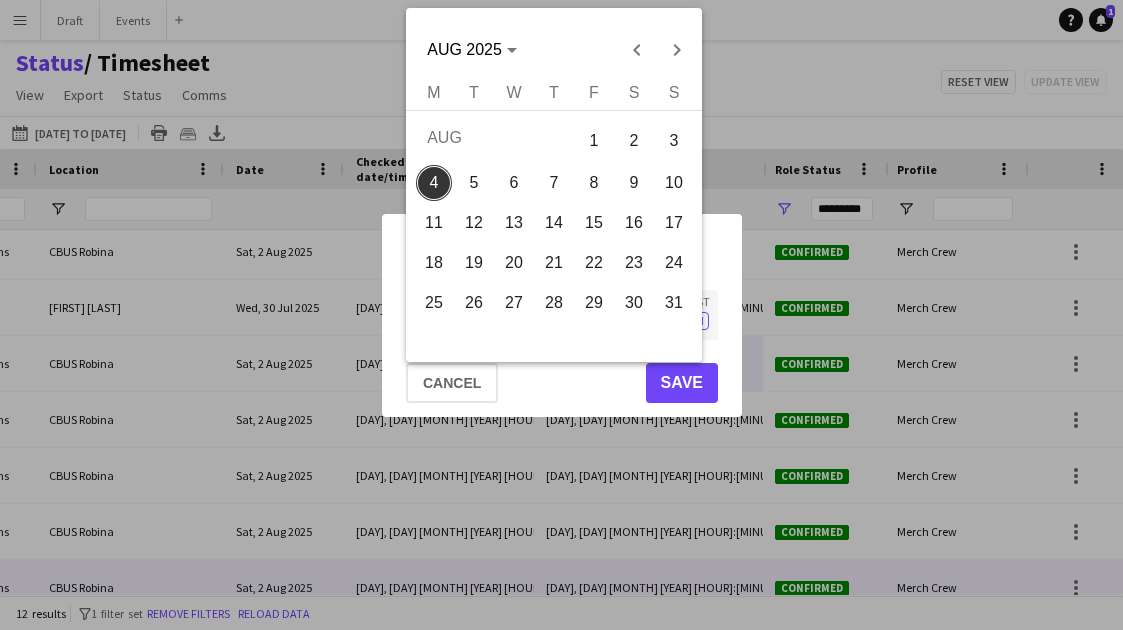 click on "2" at bounding box center (634, 140) 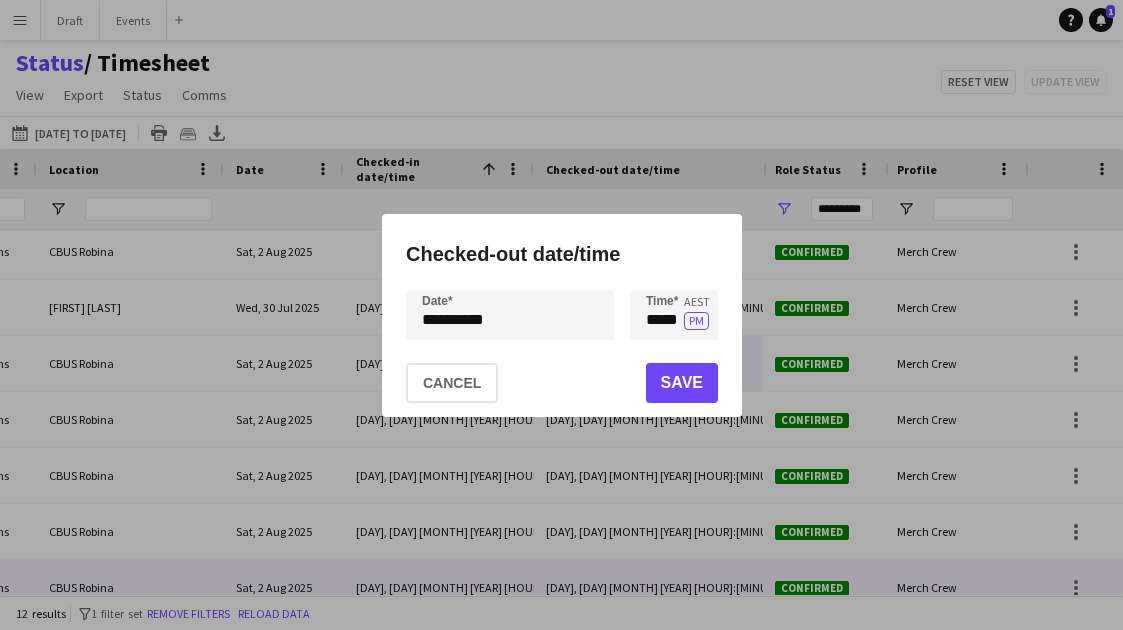 click on "Save" 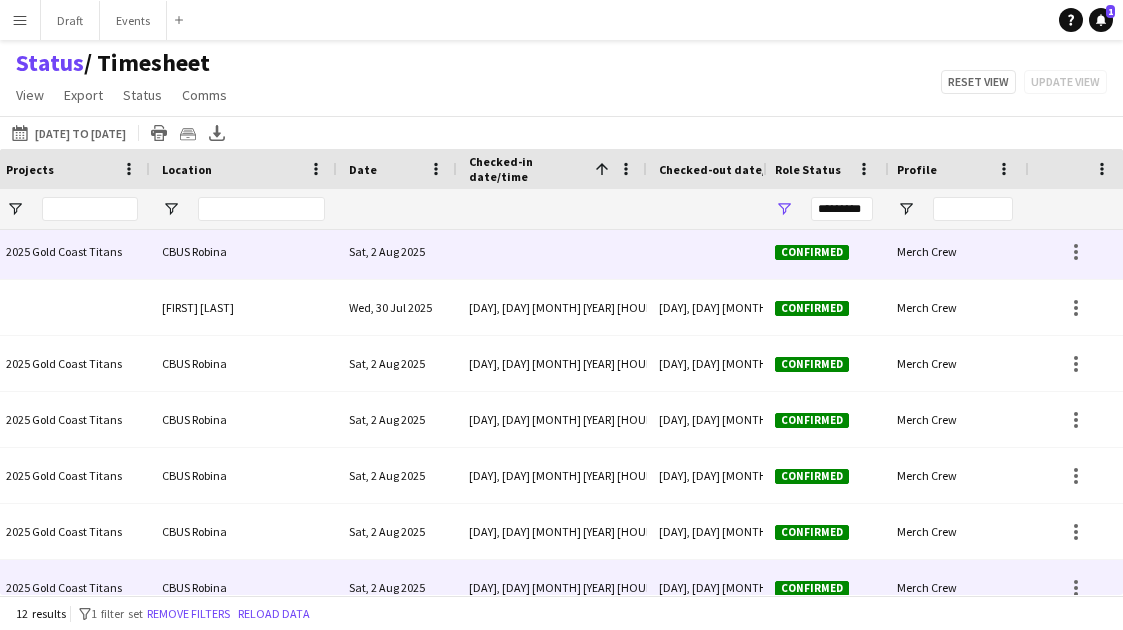 click at bounding box center [552, 251] 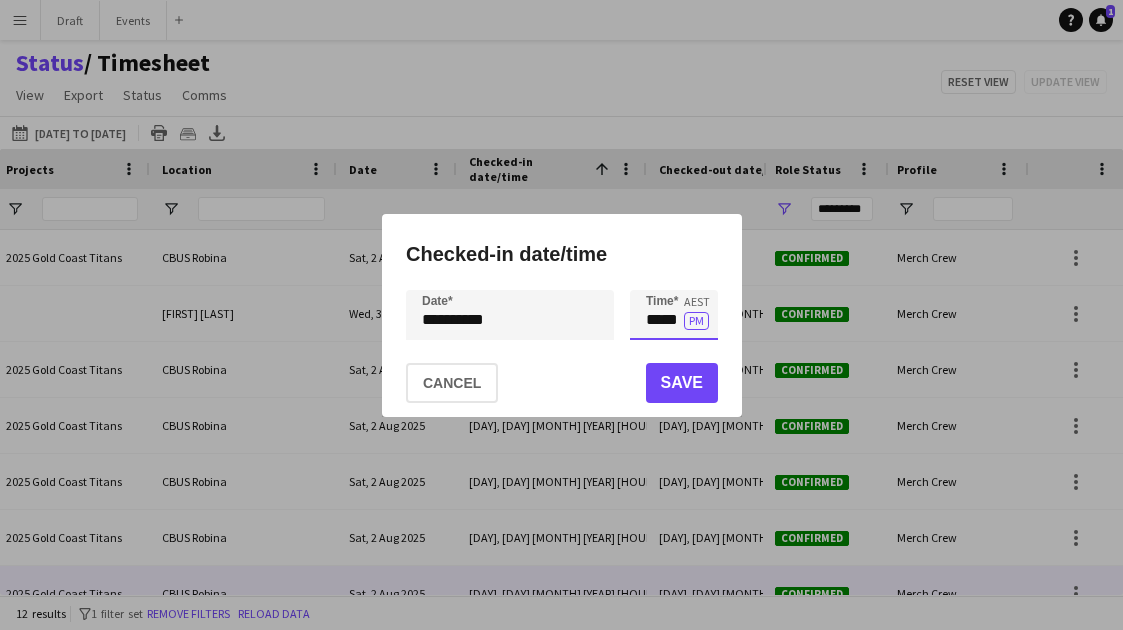 click on "*****" at bounding box center [674, 315] 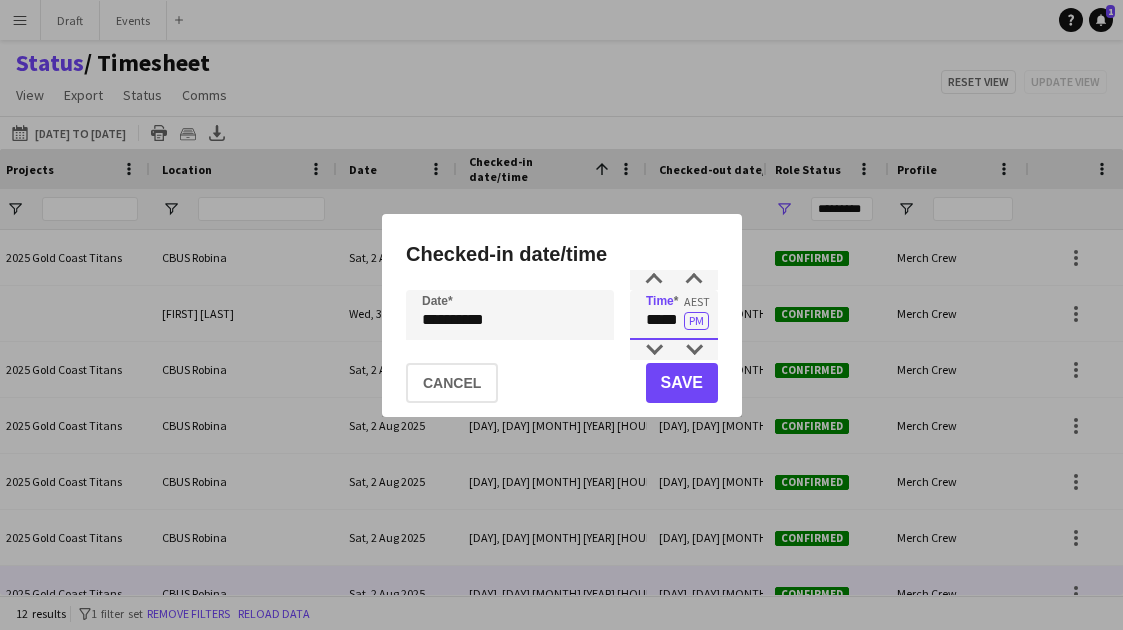 click on "*****" at bounding box center (674, 315) 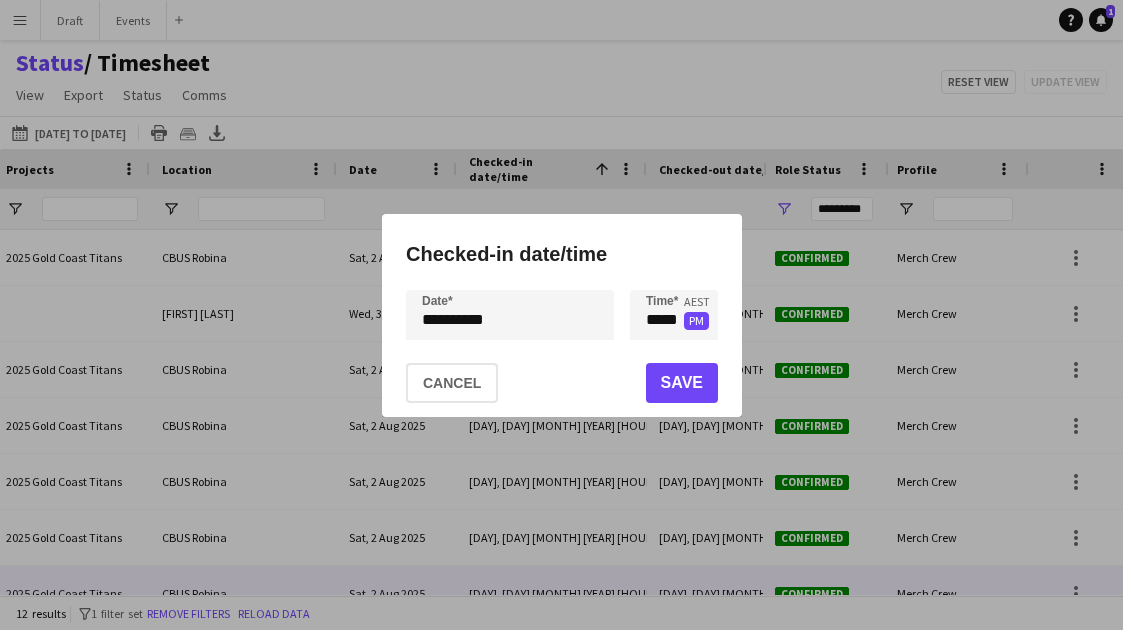 click on "PM" at bounding box center (696, 321) 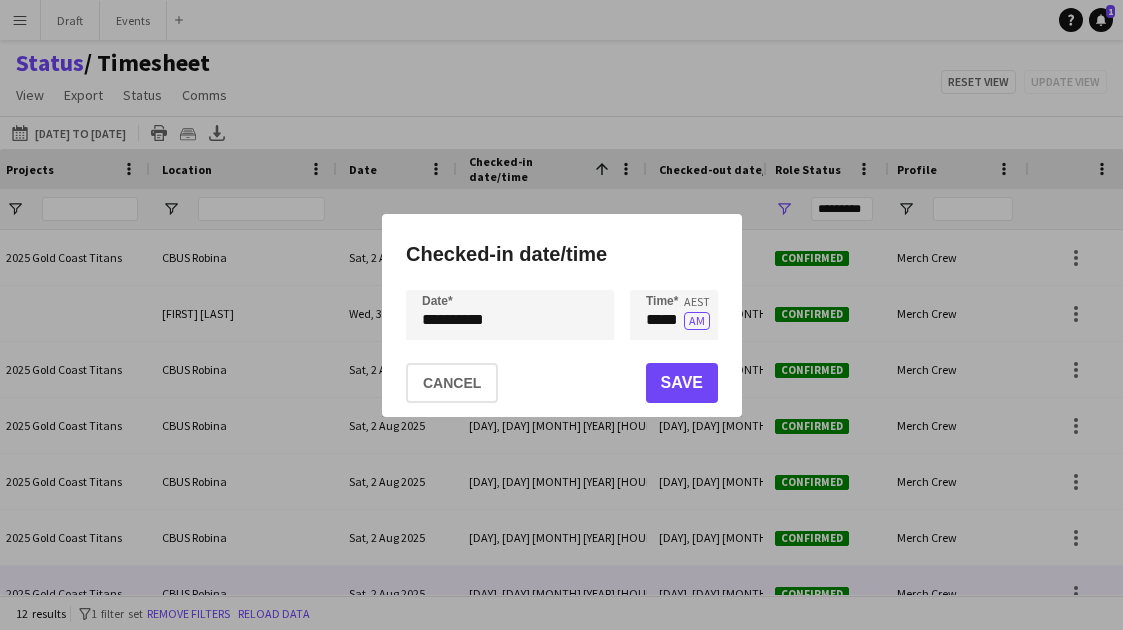 click on "**********" at bounding box center (561, 315) 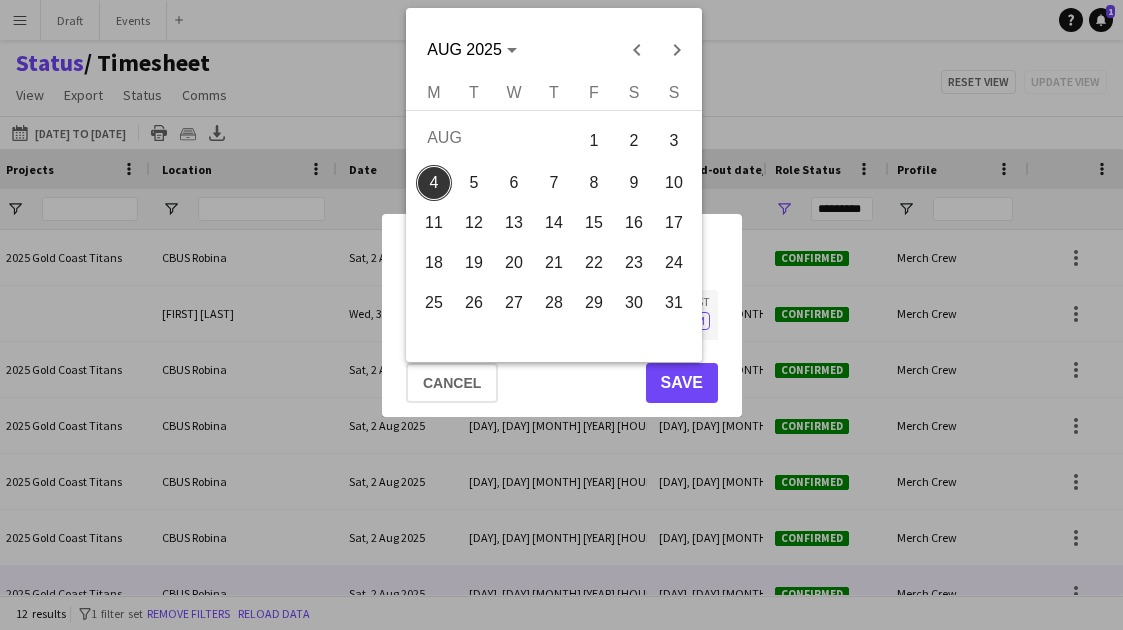 click on "3" at bounding box center (674, 140) 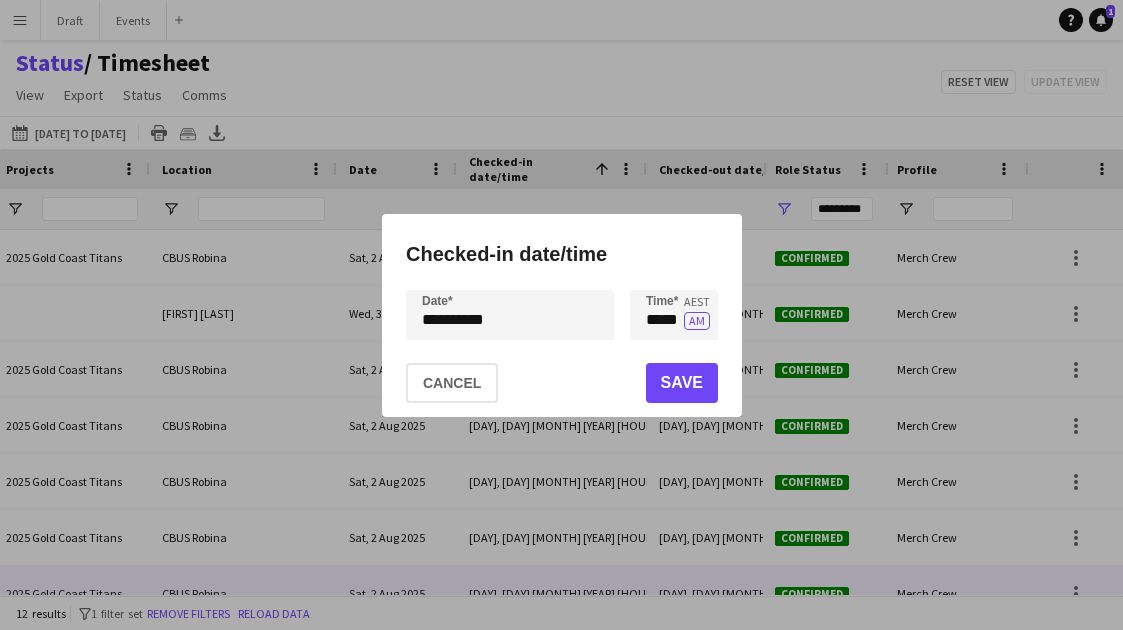 click on "Save" 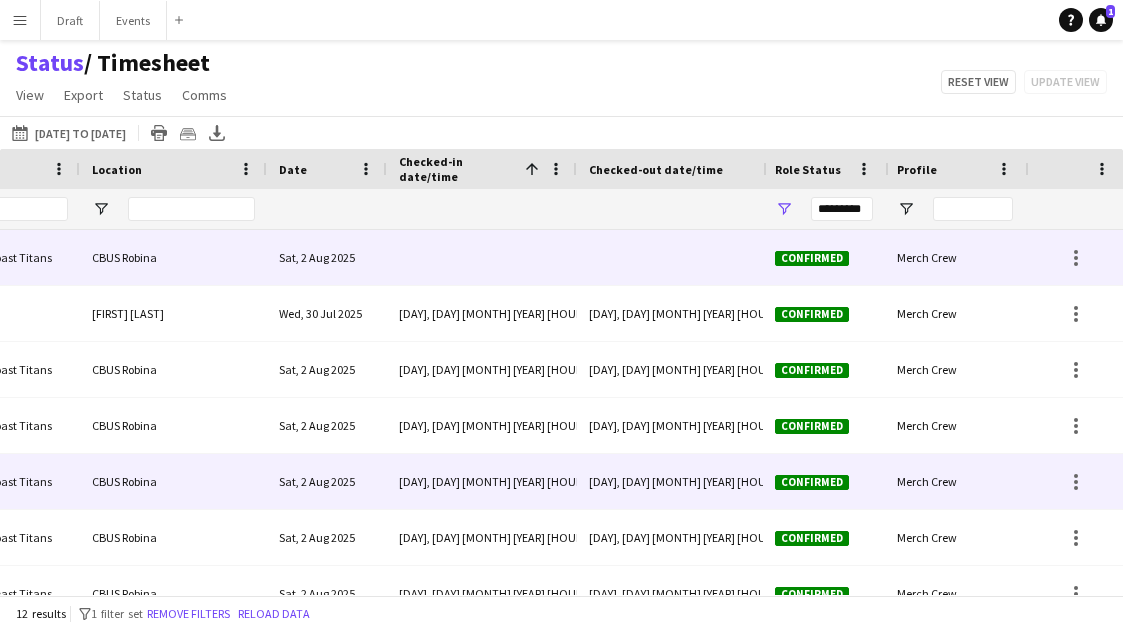 click at bounding box center (482, 257) 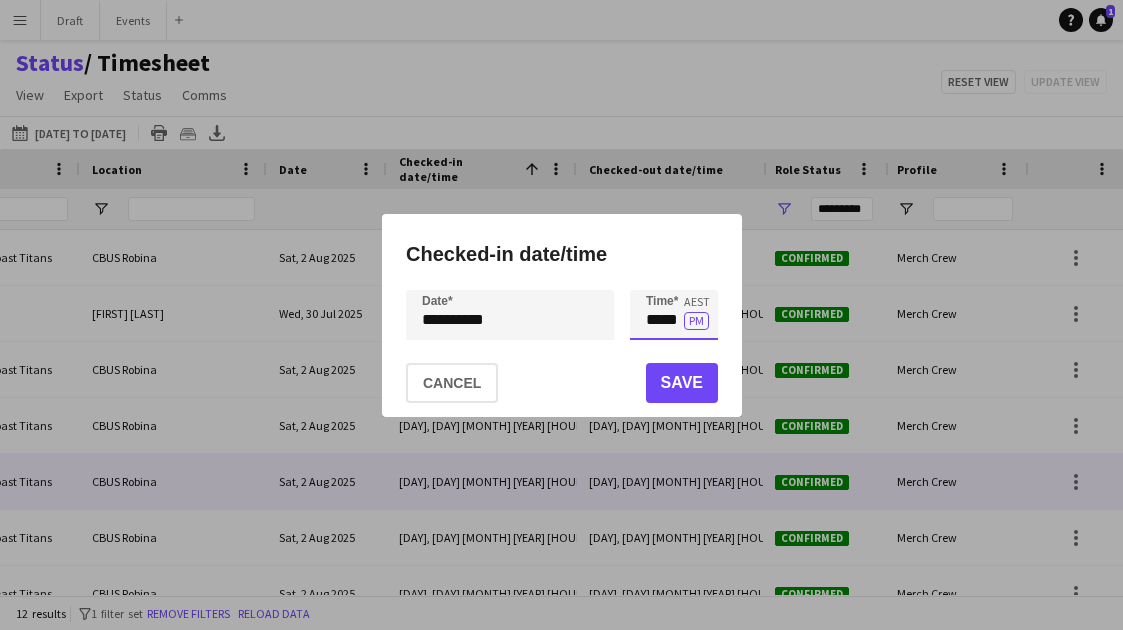 click on "*****" at bounding box center (674, 315) 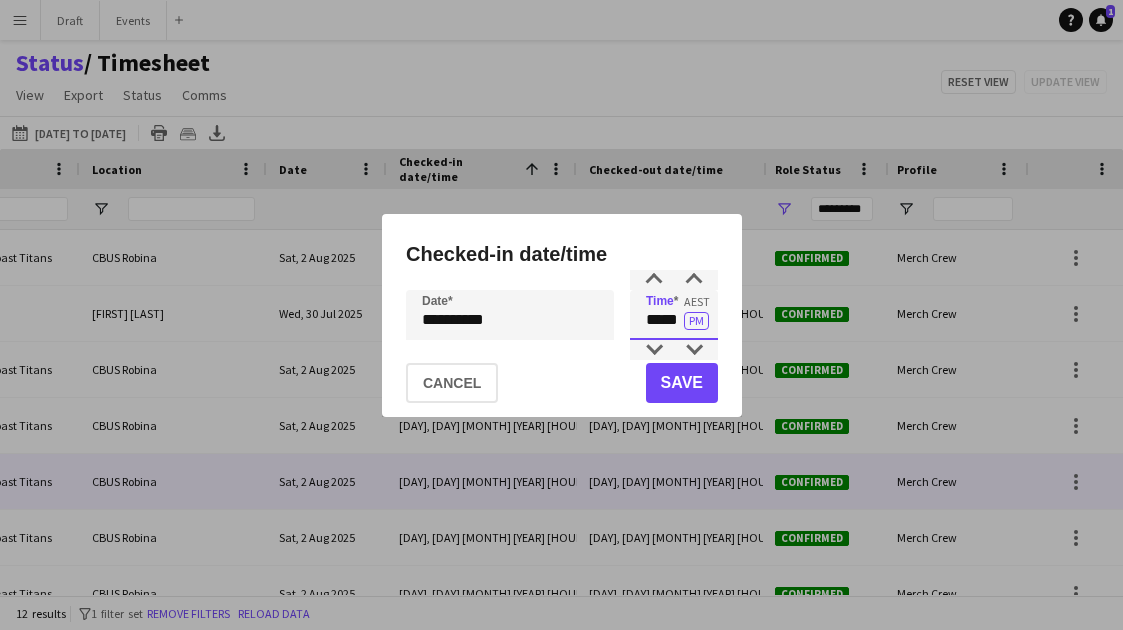 click on "*****" at bounding box center (674, 315) 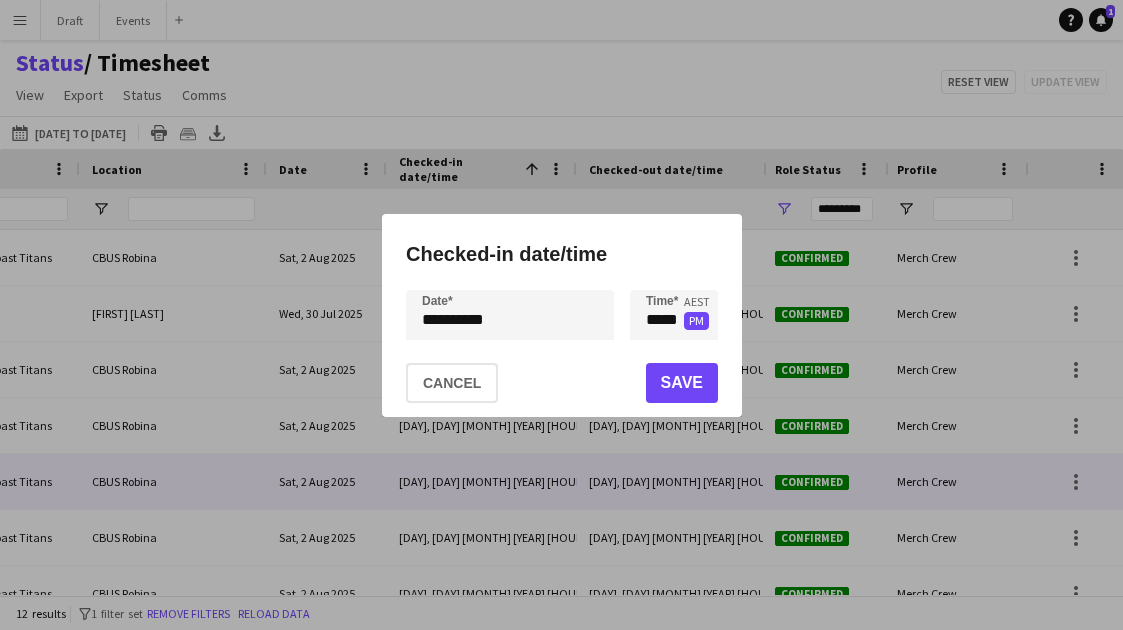 click on "PM" at bounding box center [696, 321] 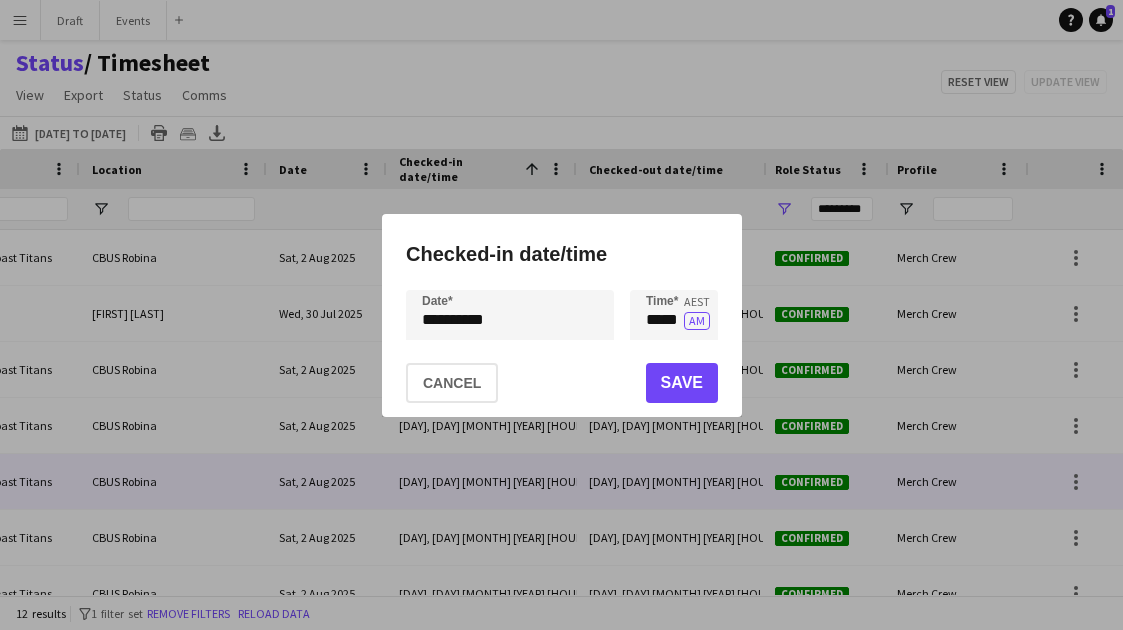 click on "**********" at bounding box center (561, 315) 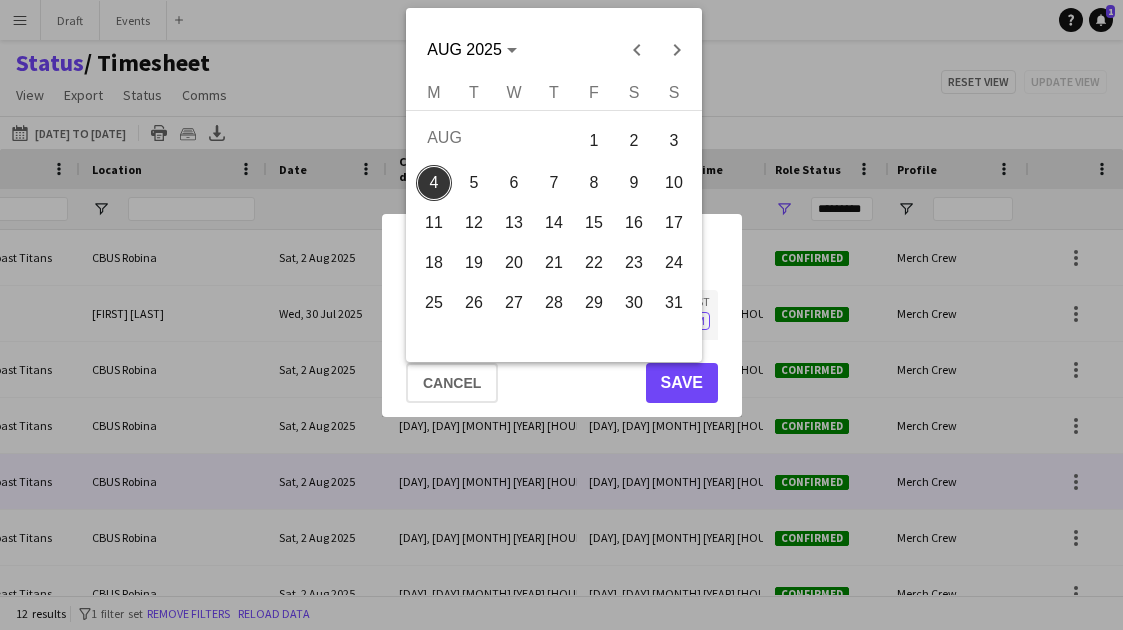 click on "3" at bounding box center [674, 140] 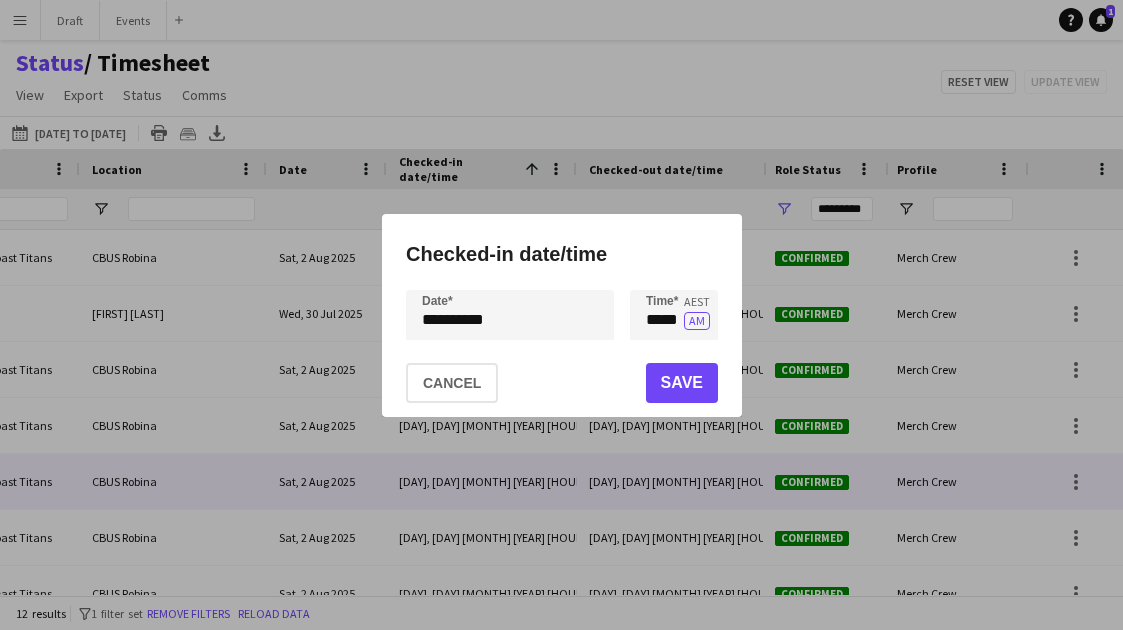 click on "Save" 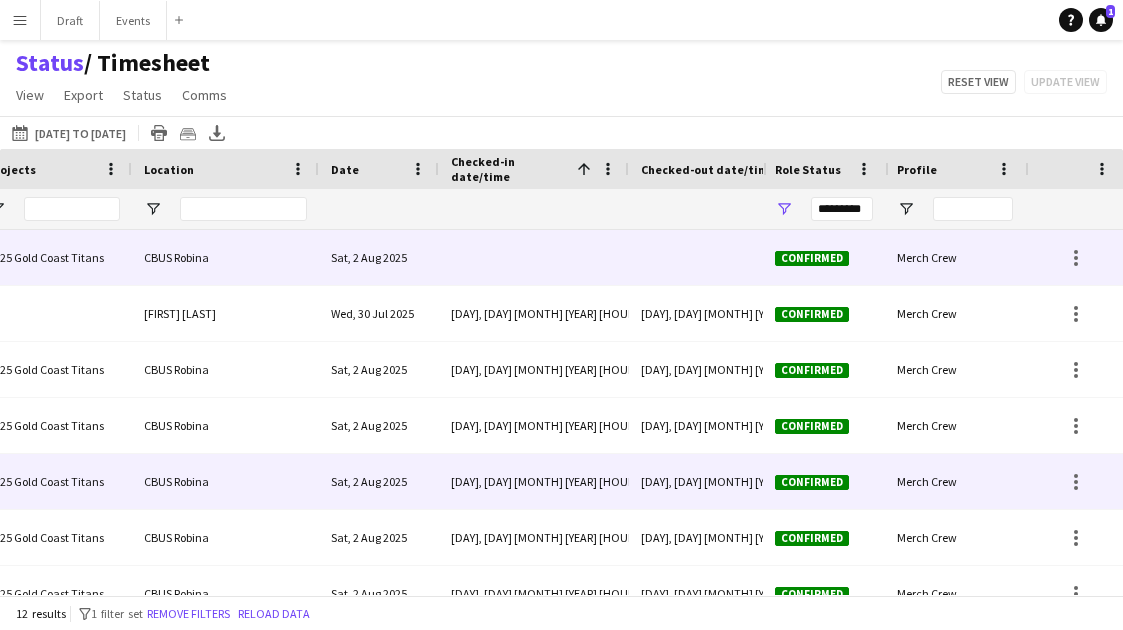 click at bounding box center (769, 257) 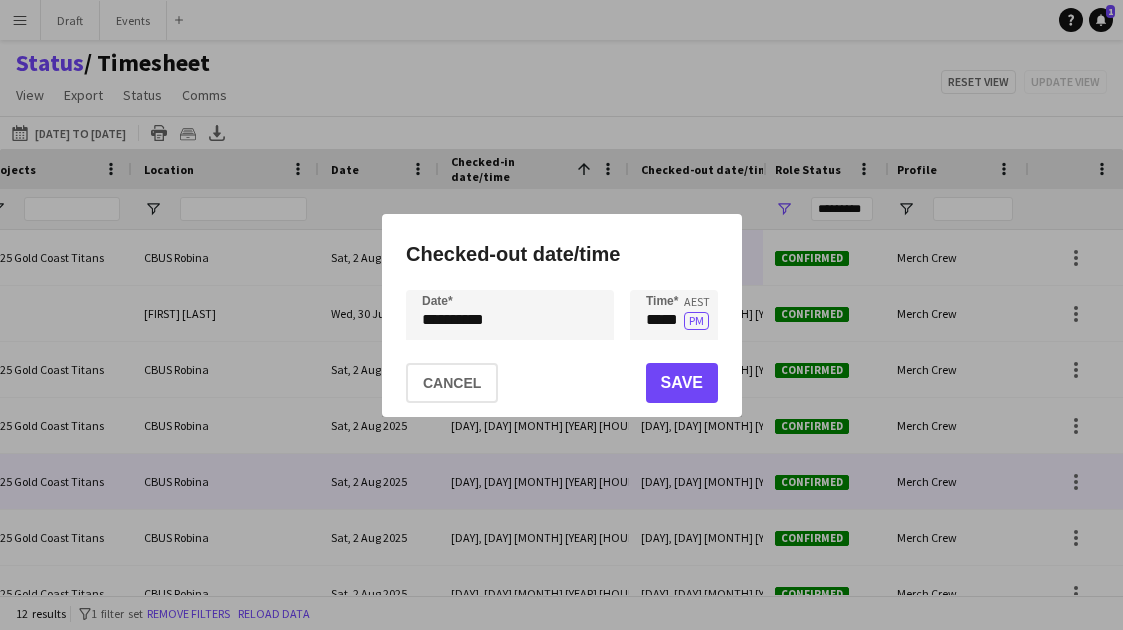 click on "**********" at bounding box center (561, 315) 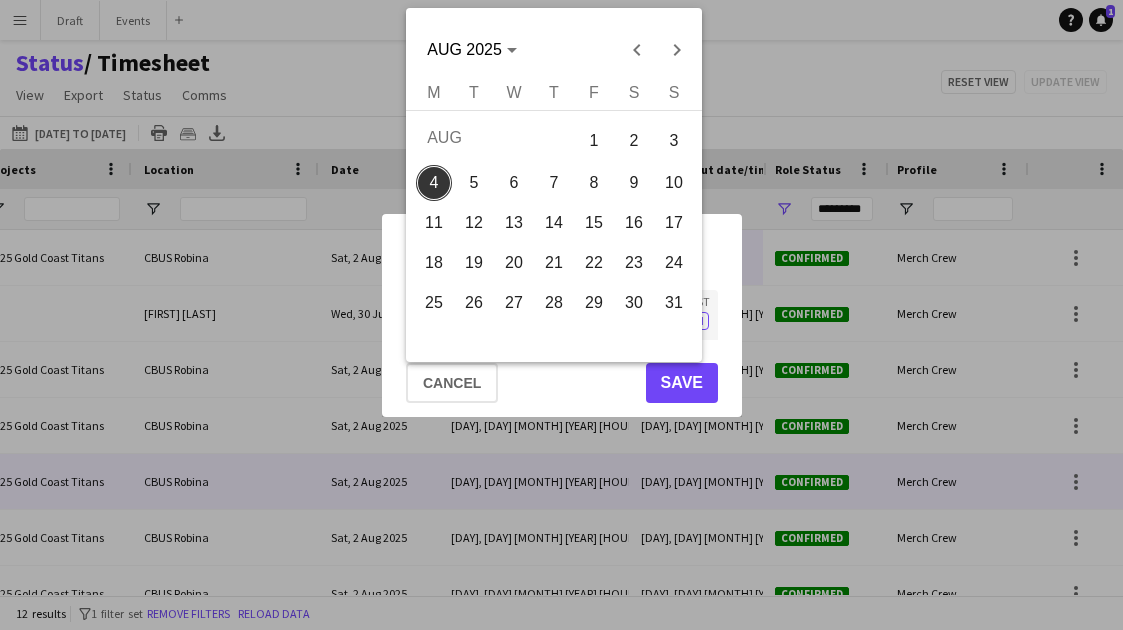 click on "3" at bounding box center (674, 140) 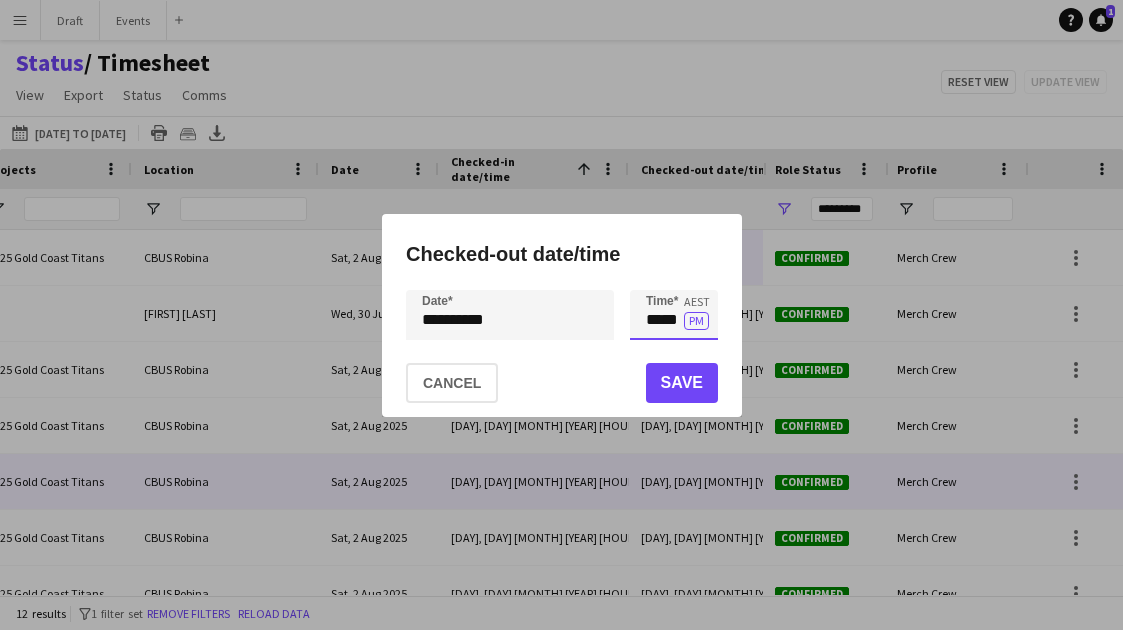 click on "*****" at bounding box center [674, 315] 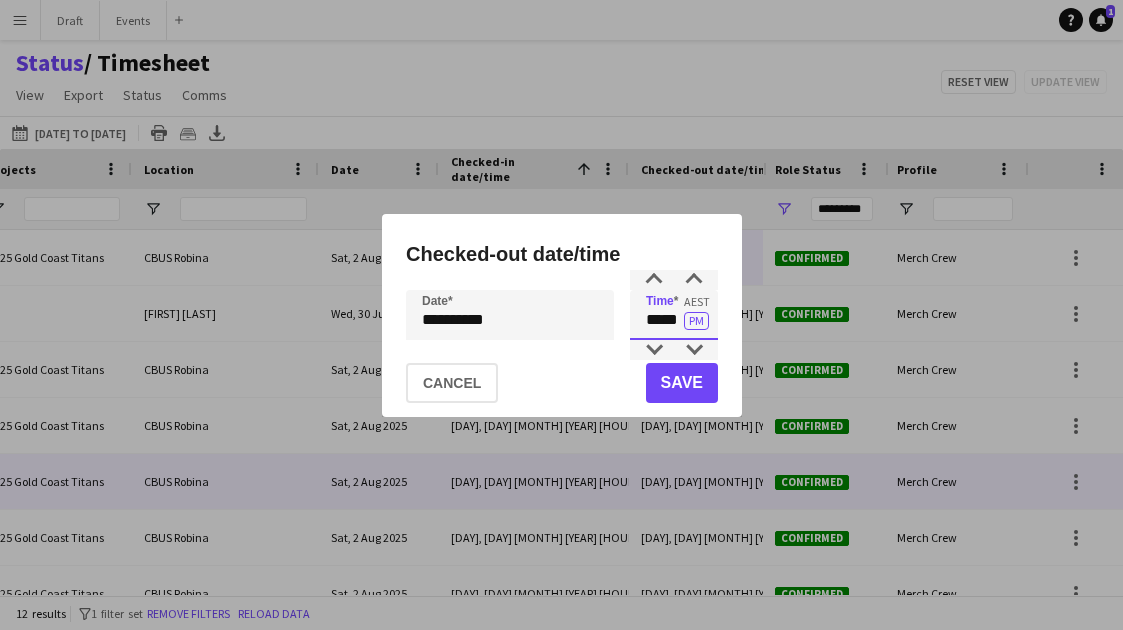 click on "*****" at bounding box center [674, 315] 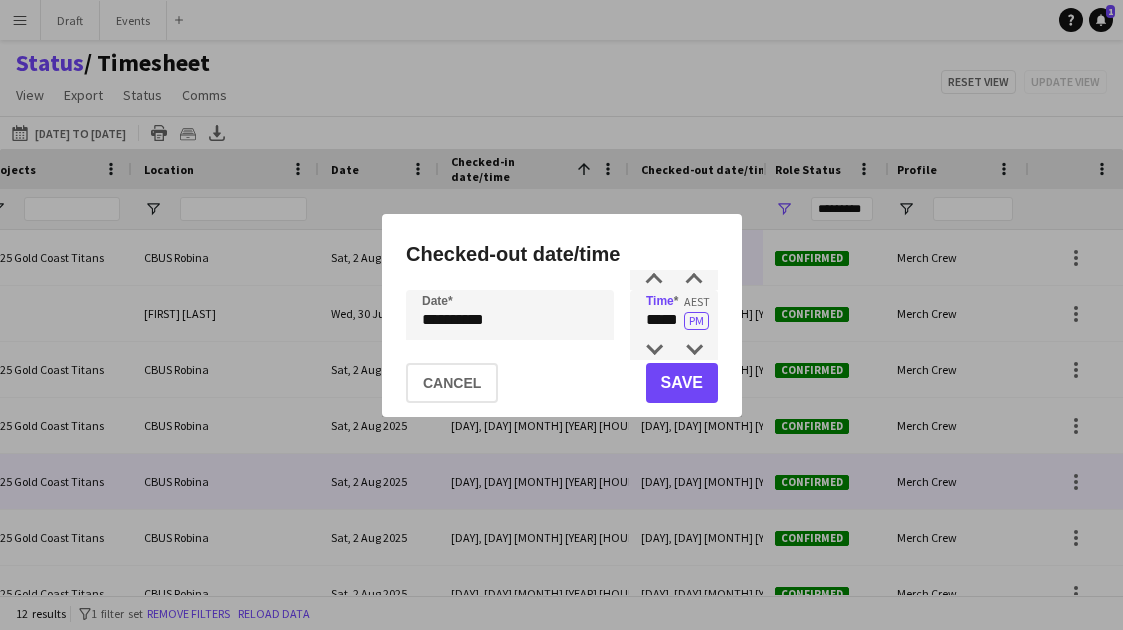 click on "**********" at bounding box center [561, 315] 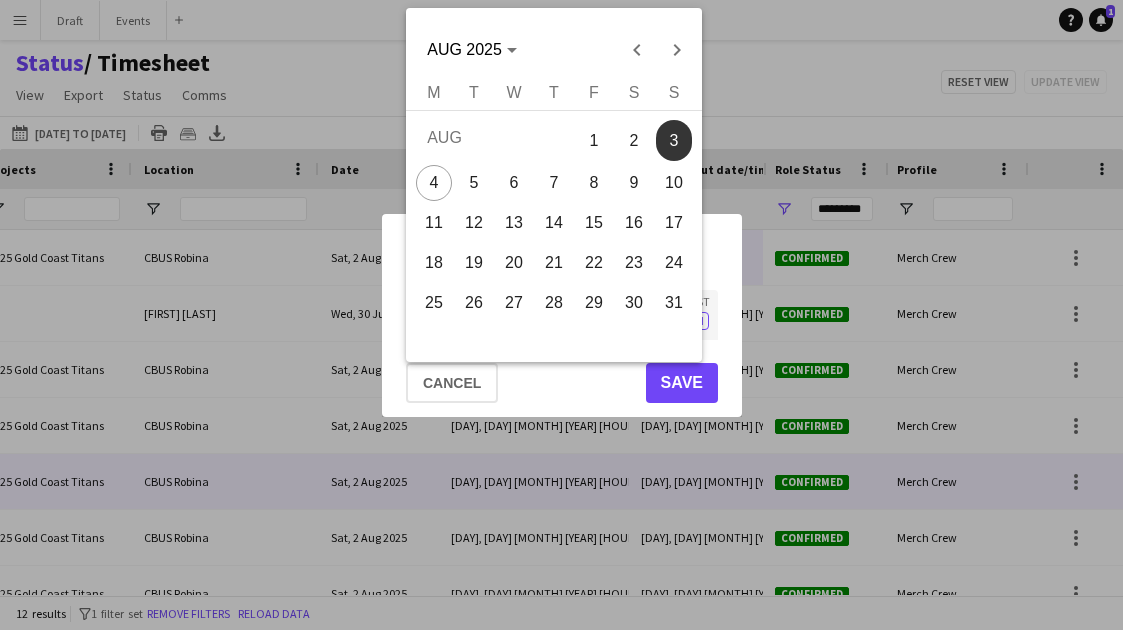 click on "2" at bounding box center (634, 140) 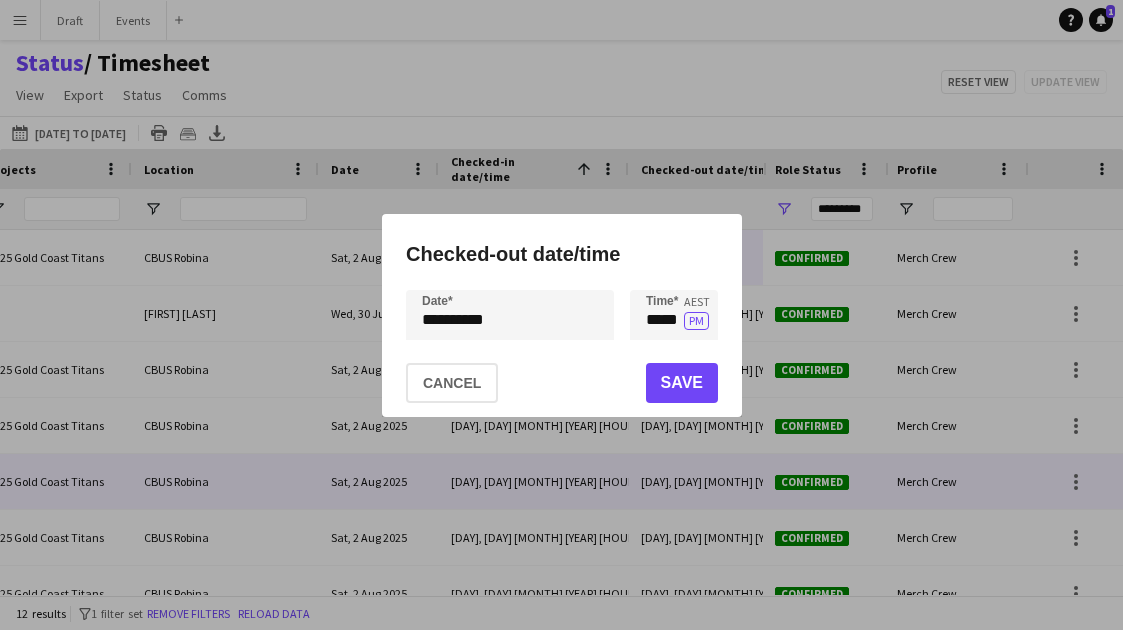 click on "Save" 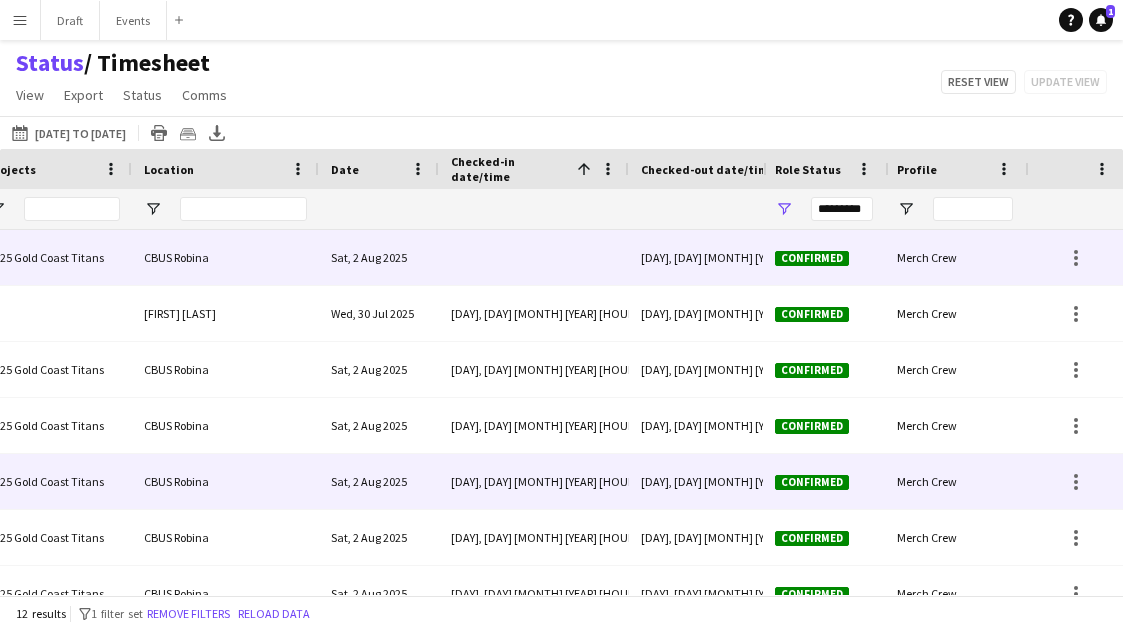 click at bounding box center [534, 257] 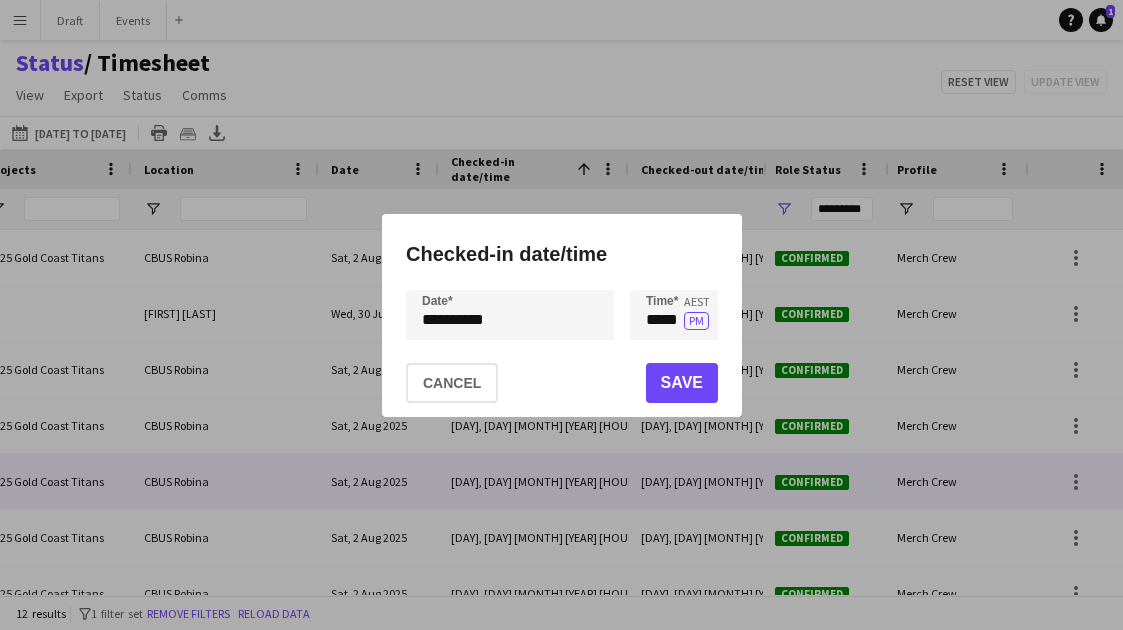 click on "**********" at bounding box center [561, 315] 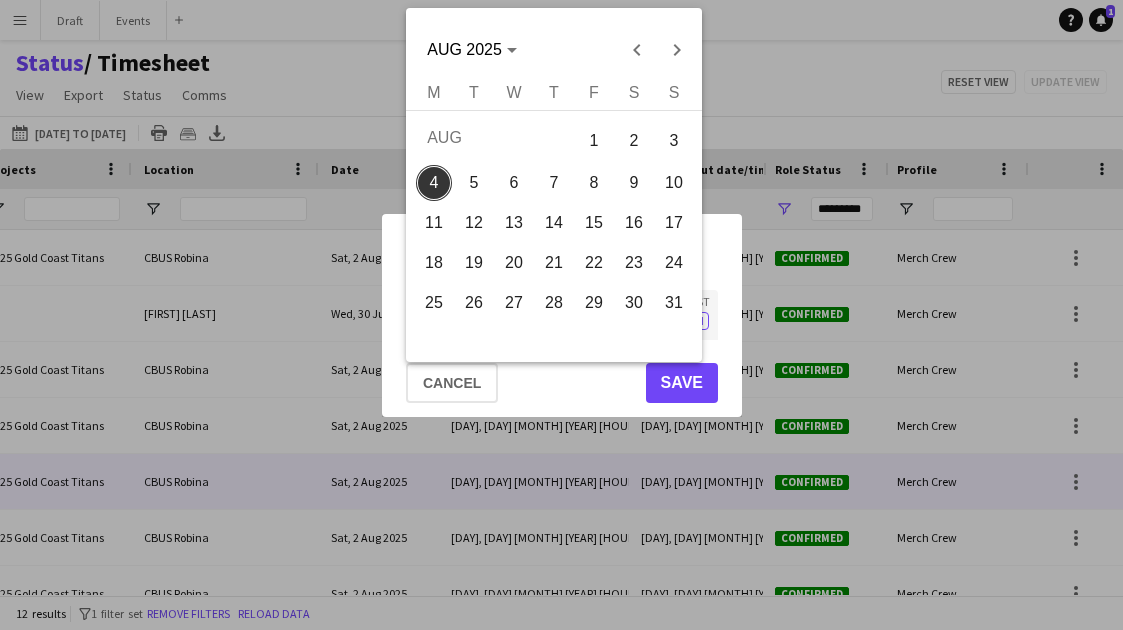 click on "2" at bounding box center (634, 140) 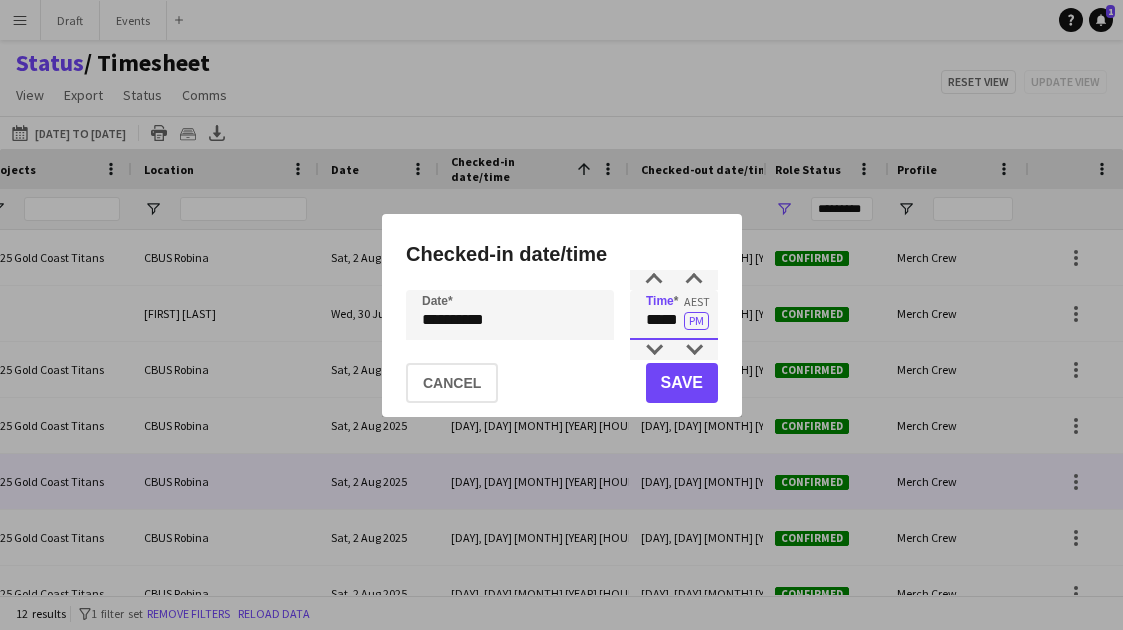 click on "*****" at bounding box center (674, 315) 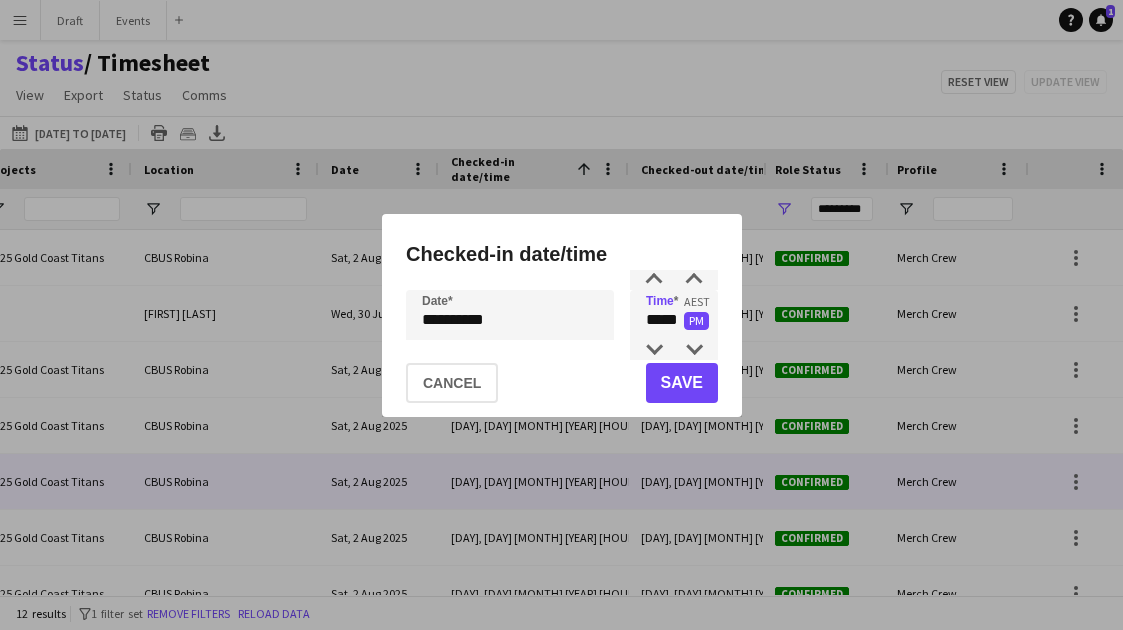 click on "PM" at bounding box center (696, 321) 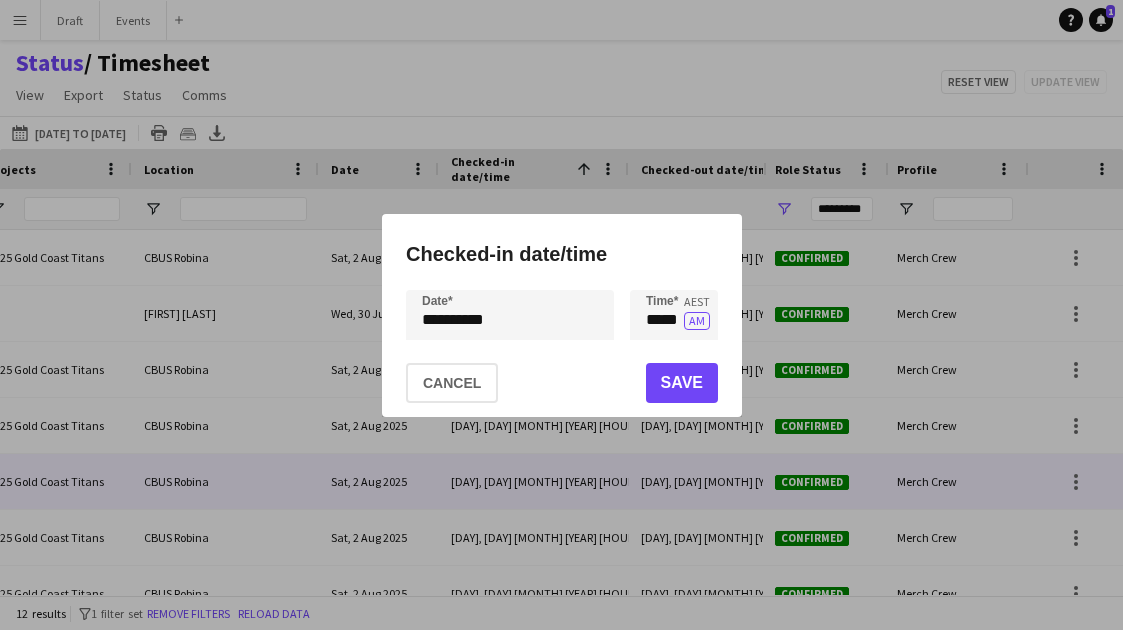 click on "Save" 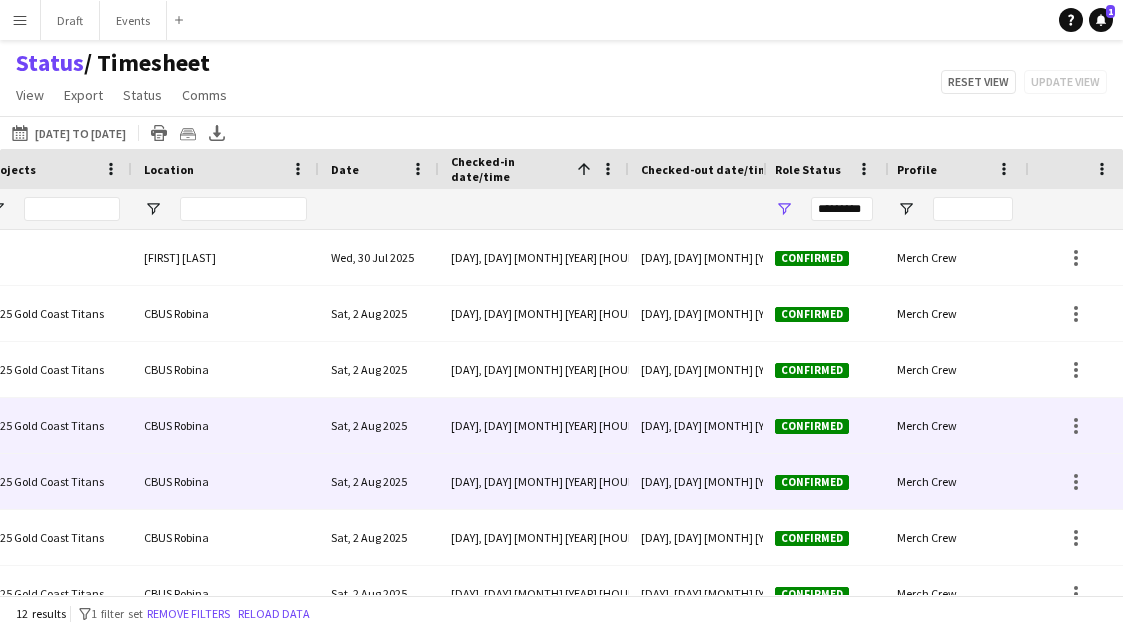 scroll, scrollTop: 0, scrollLeft: 214, axis: horizontal 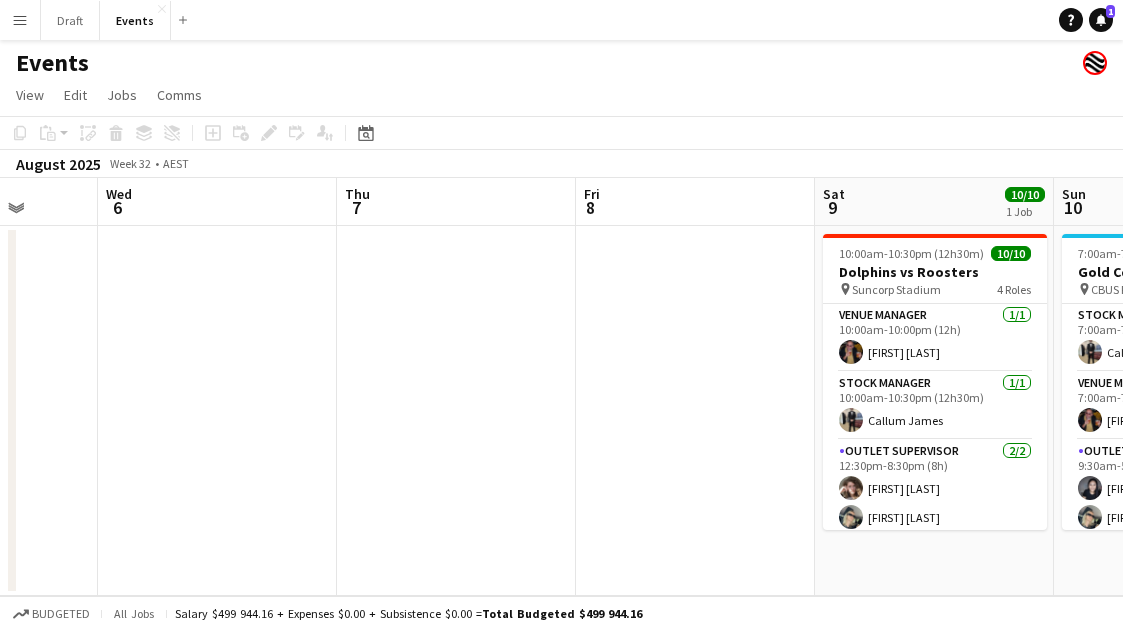 click on "Menu" at bounding box center [20, 20] 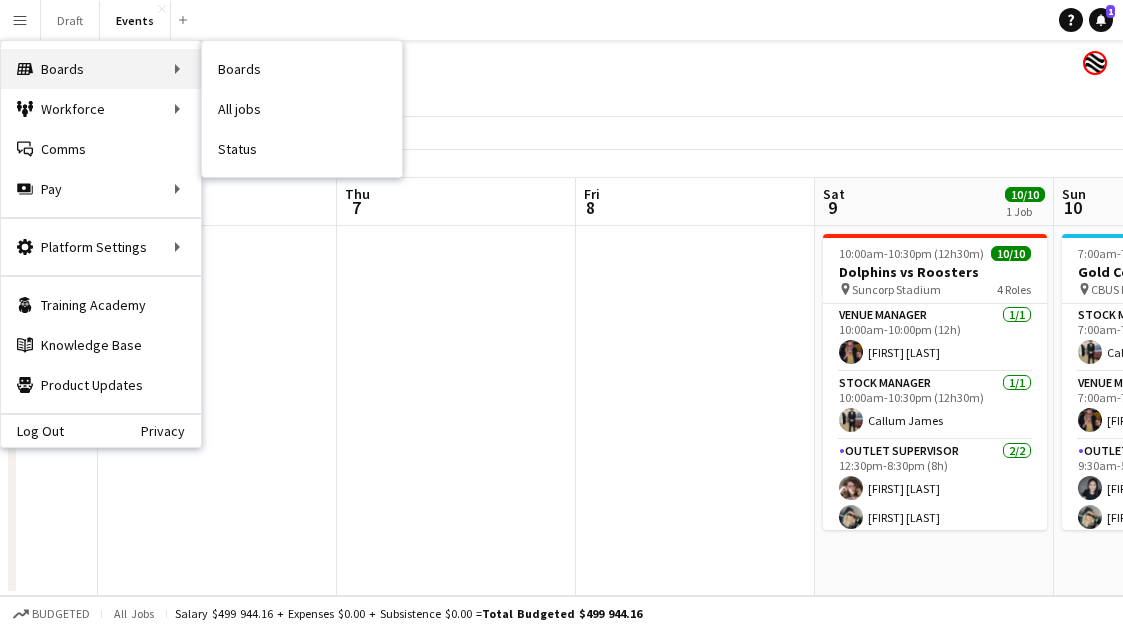 click on "Boards
Boards" at bounding box center [101, 69] 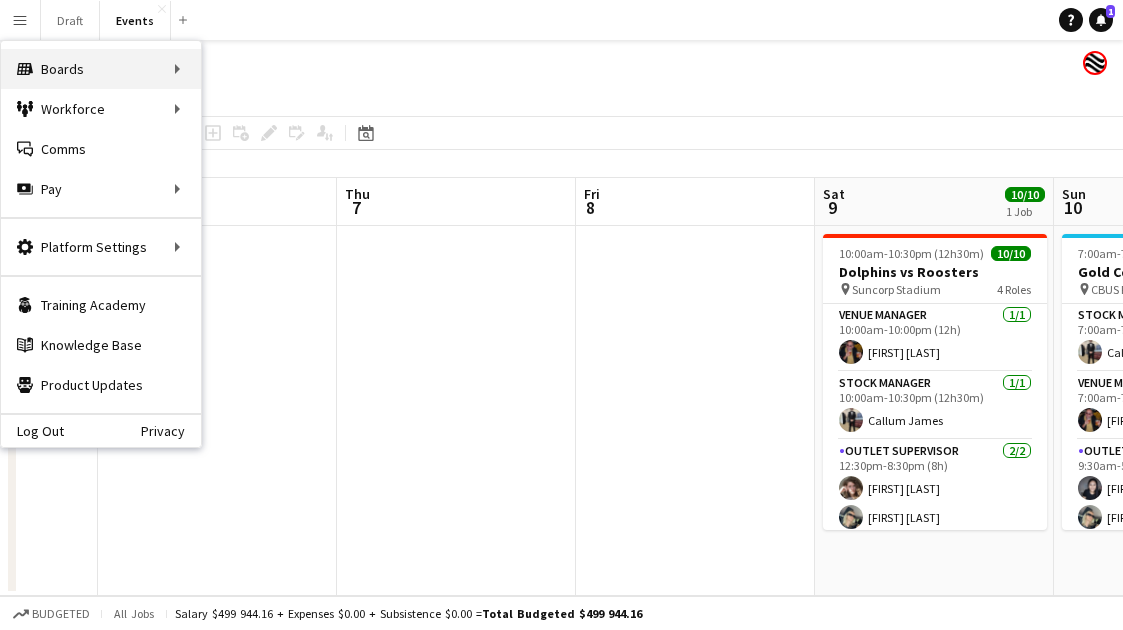 click on "Boards
Boards" at bounding box center [101, 69] 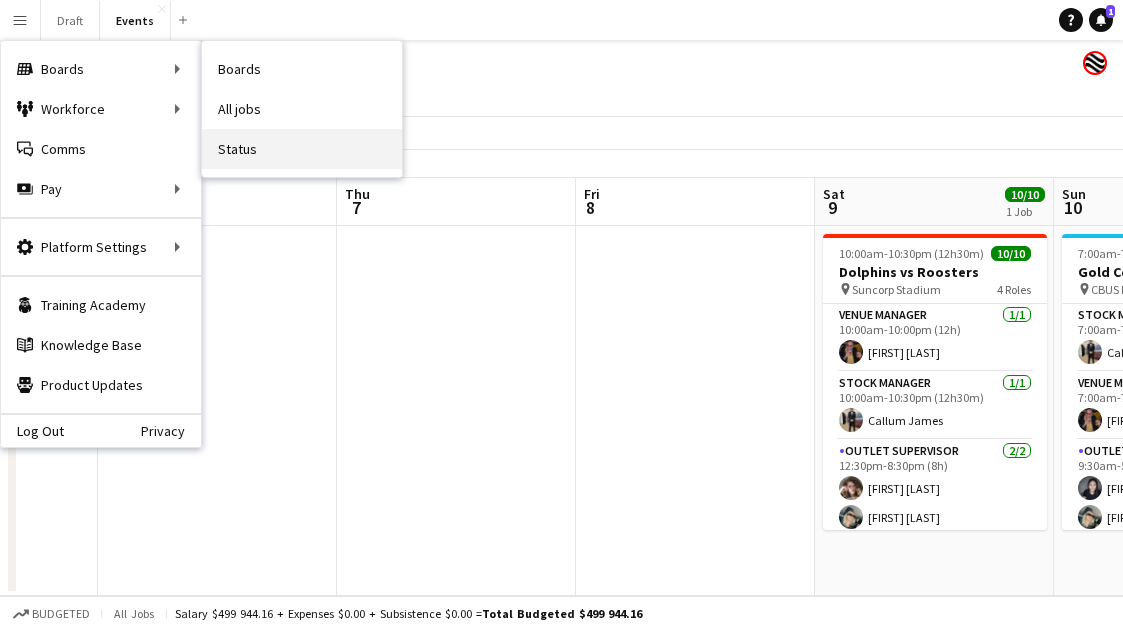 click on "Status" at bounding box center [302, 149] 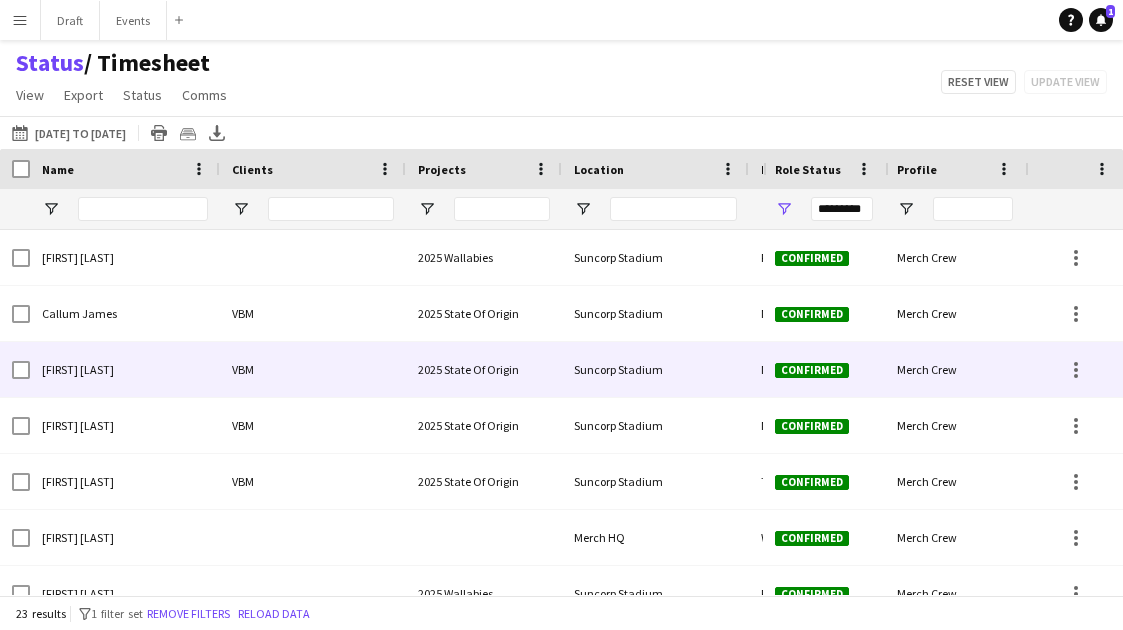 scroll, scrollTop: 52, scrollLeft: 0, axis: vertical 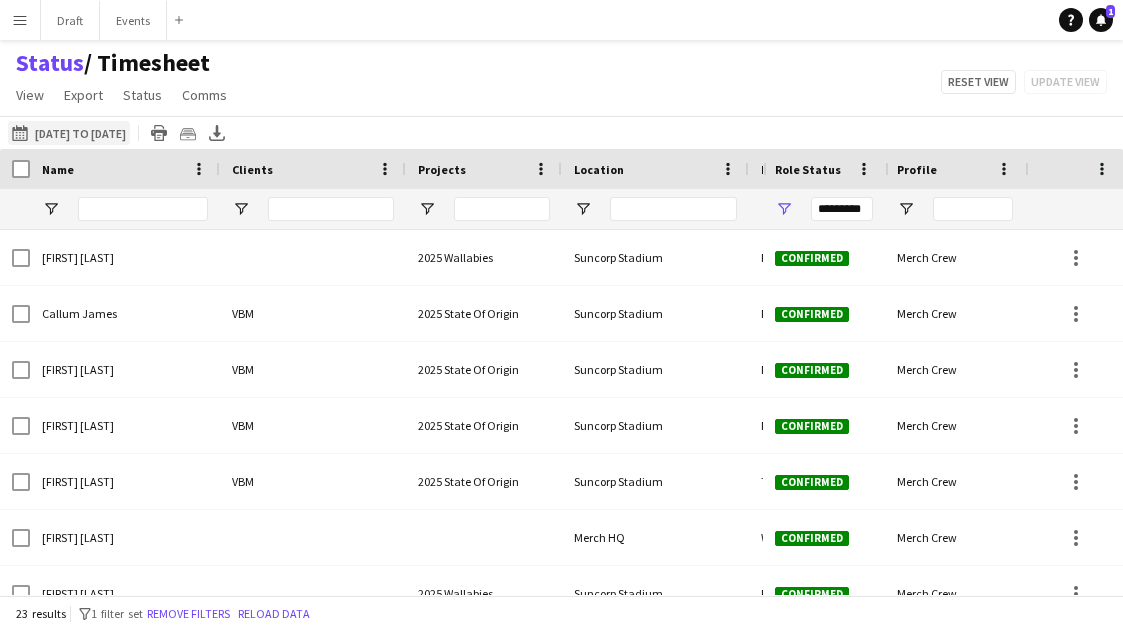 click on "[DATE] to [DATE]
[DATE] to [DATE]" 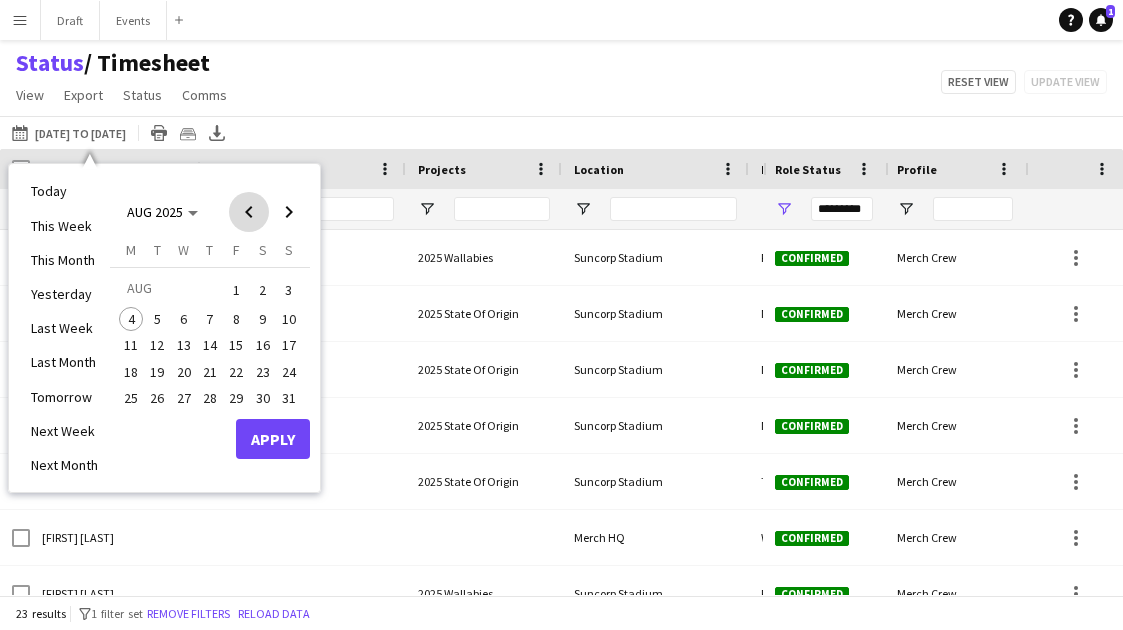 click at bounding box center [249, 212] 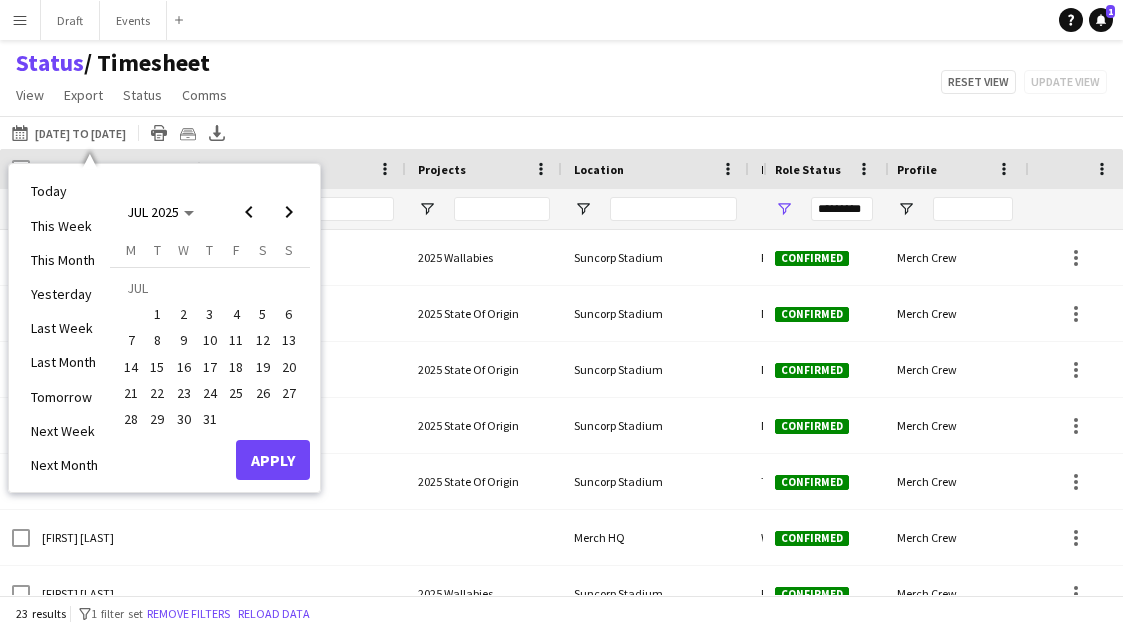 click on "30" at bounding box center (184, 419) 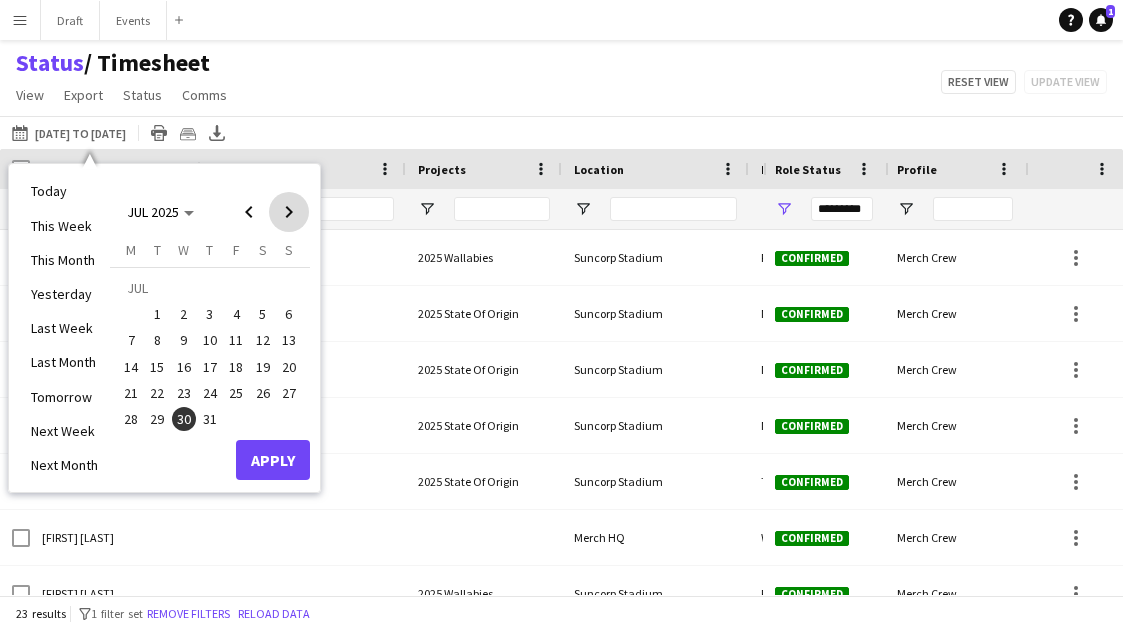 click at bounding box center [289, 212] 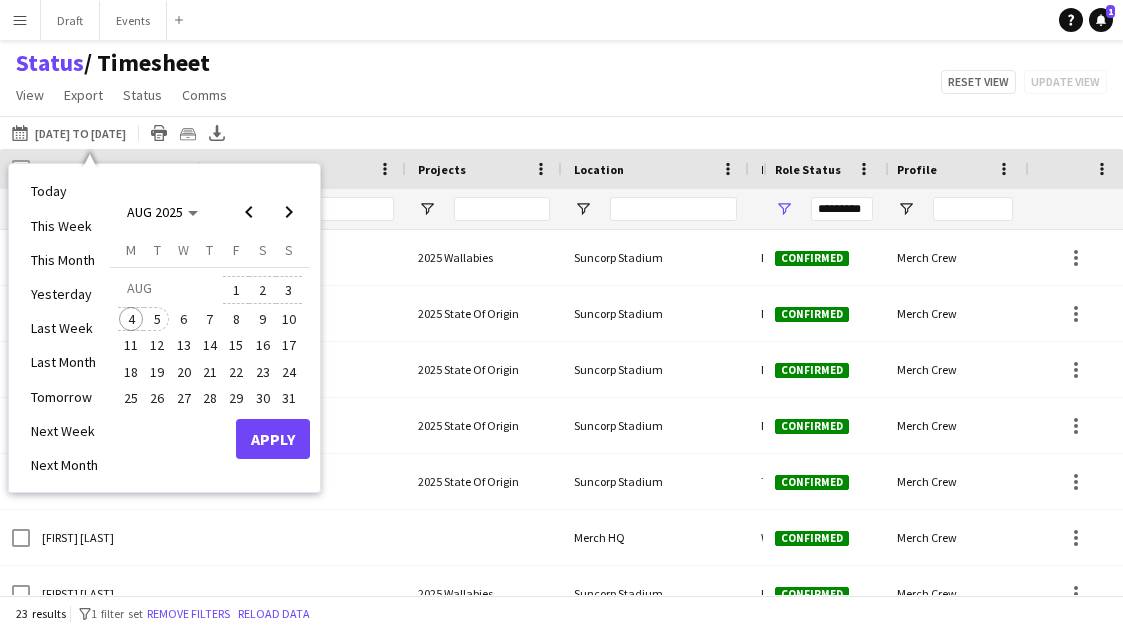 click on "5" at bounding box center (158, 319) 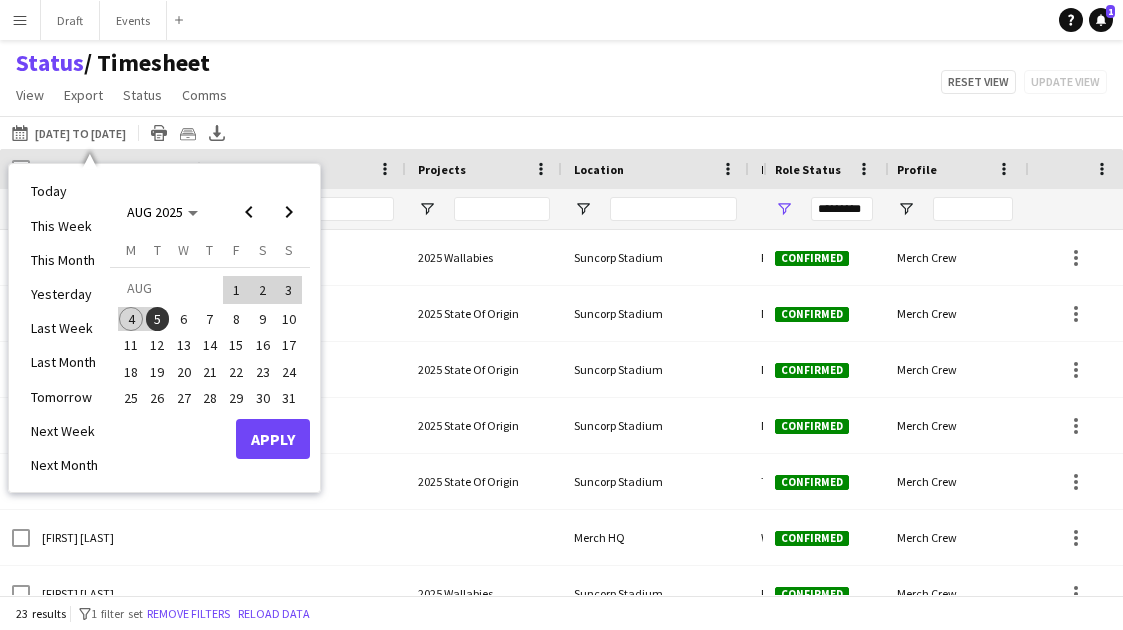 click on "Apply" at bounding box center (273, 439) 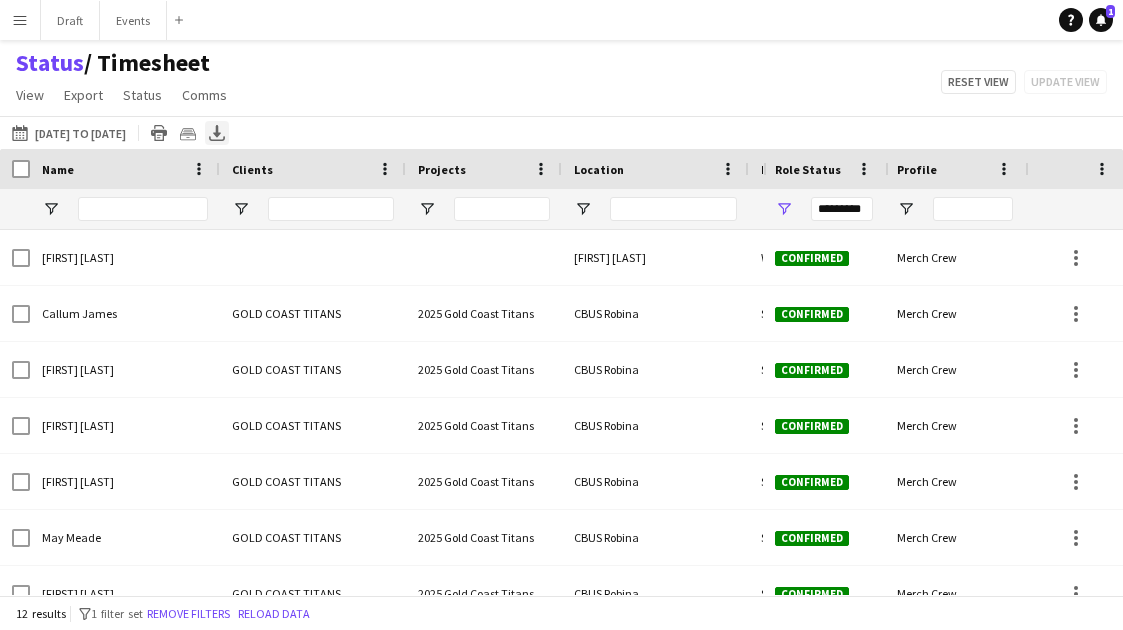 click on "Export XLSX" 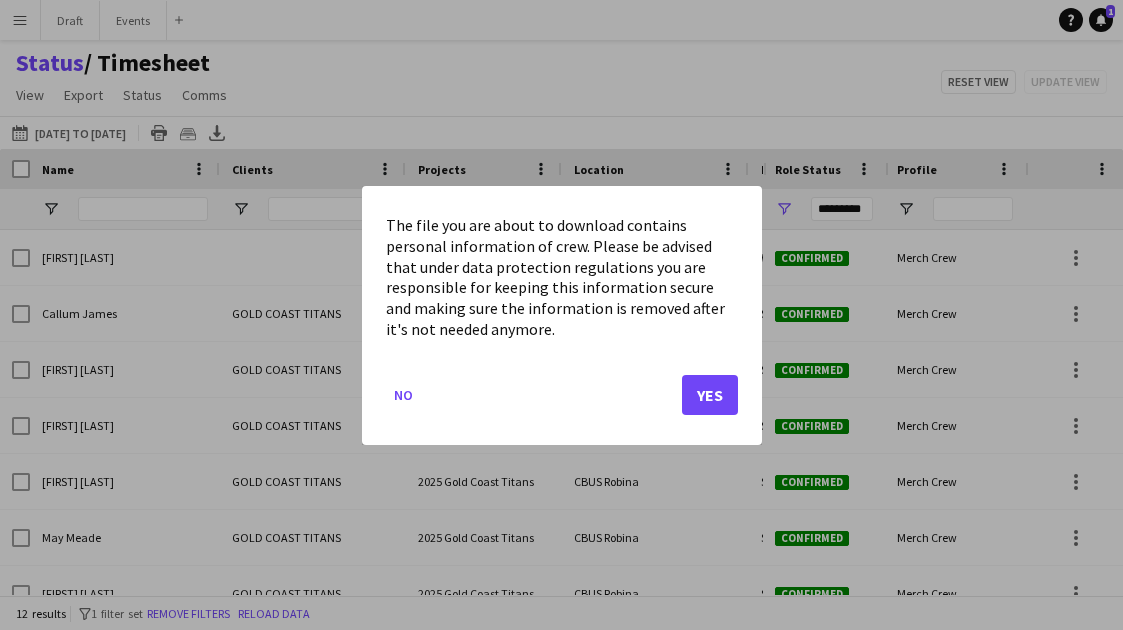 click on "Yes" 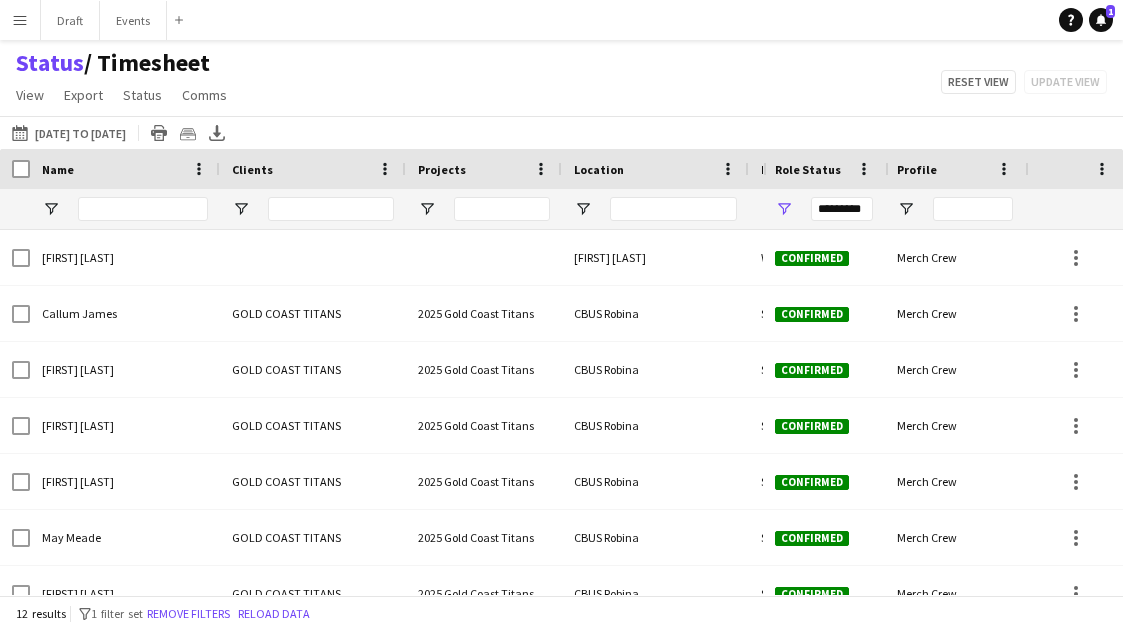 scroll, scrollTop: 0, scrollLeft: 0, axis: both 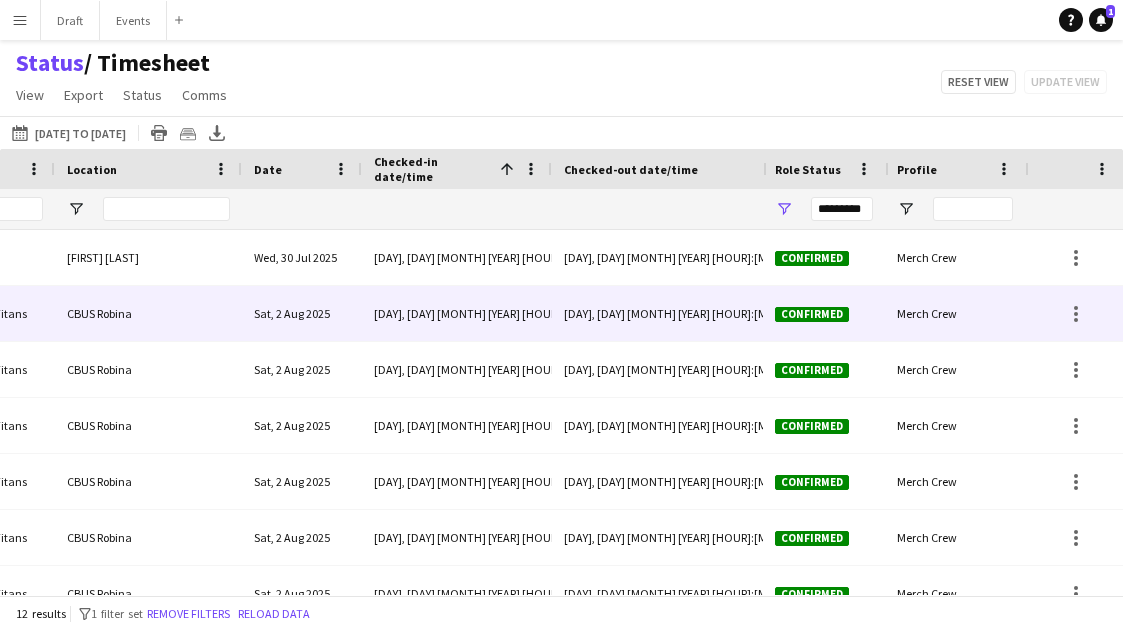 click on "[DAY], [DAY] [MONTH] [YEAR] [HOUR]:[MINUTE][AMPM]" at bounding box center (457, 313) 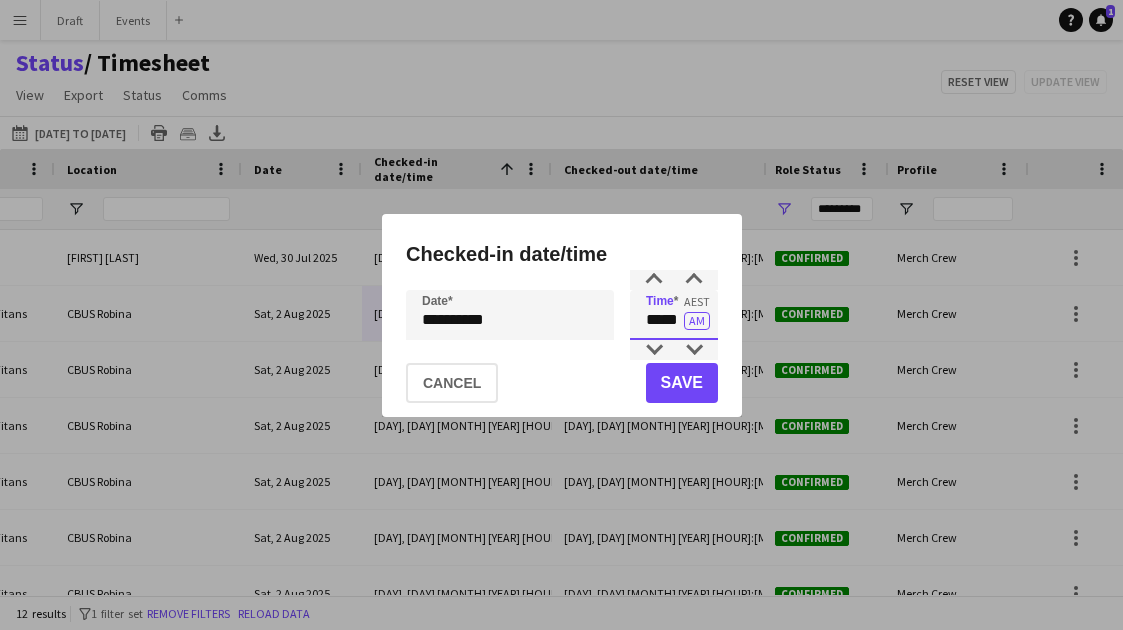 click on "*****" at bounding box center (674, 315) 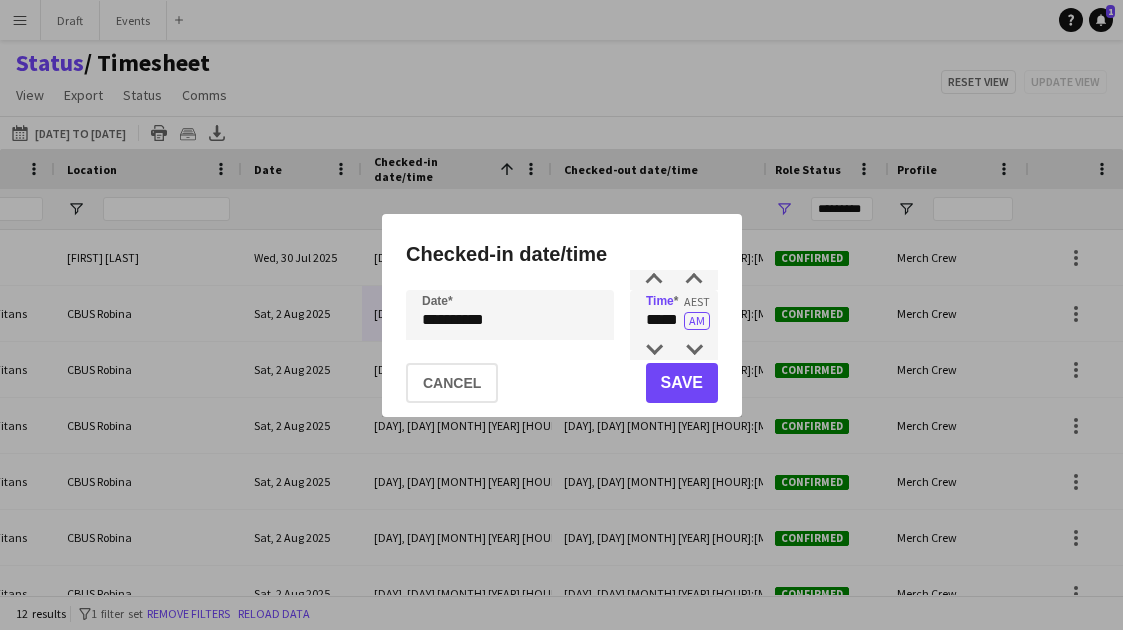 click on "Save" 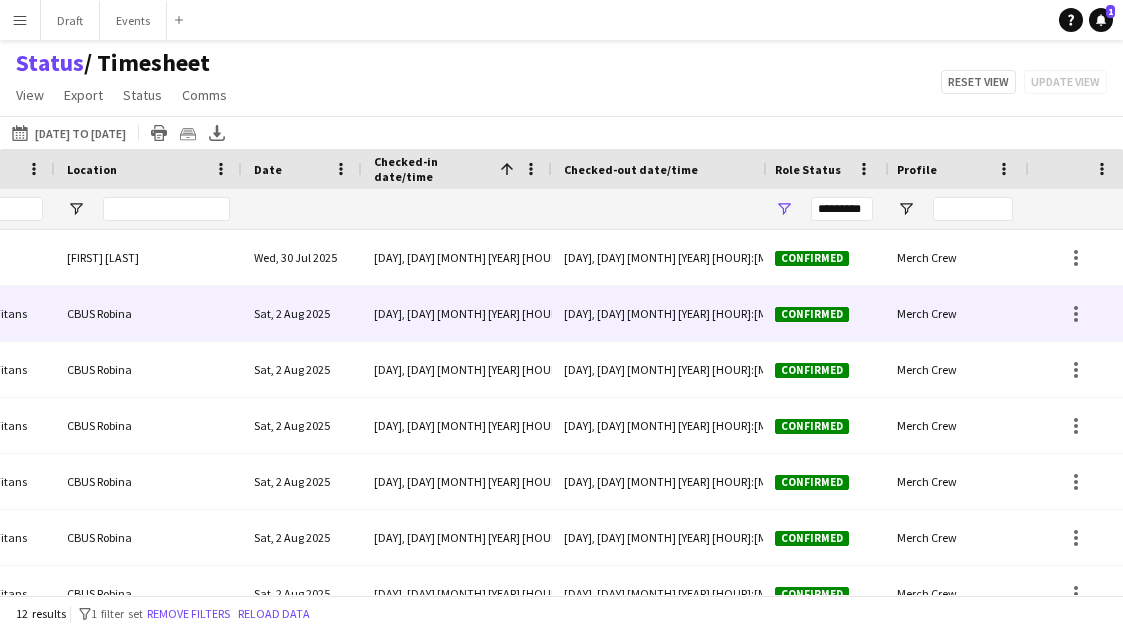 click on "[DAY], [DAY] [MONTH] [YEAR] [HOUR]:[MINUTE][AMPM]" at bounding box center [692, 313] 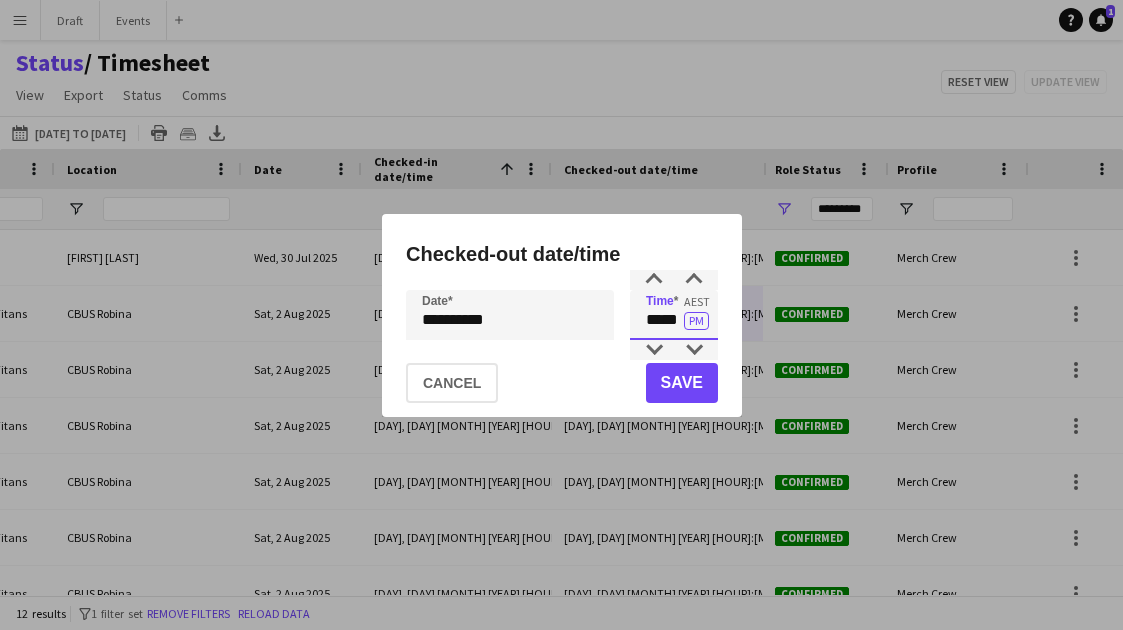 click on "*****" at bounding box center [674, 315] 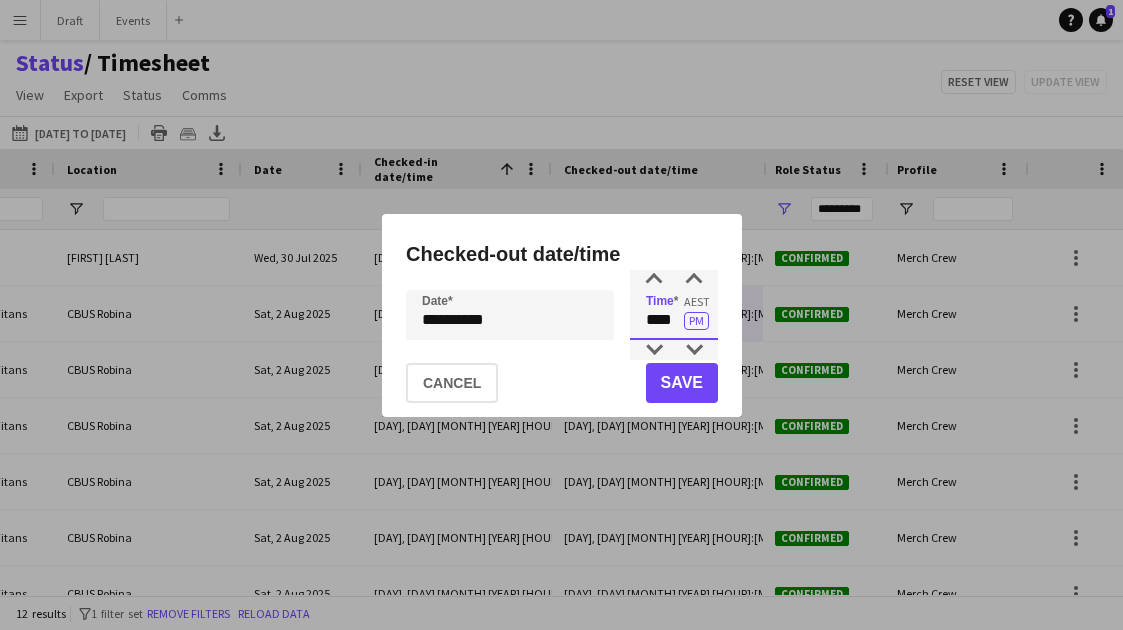 type on "****" 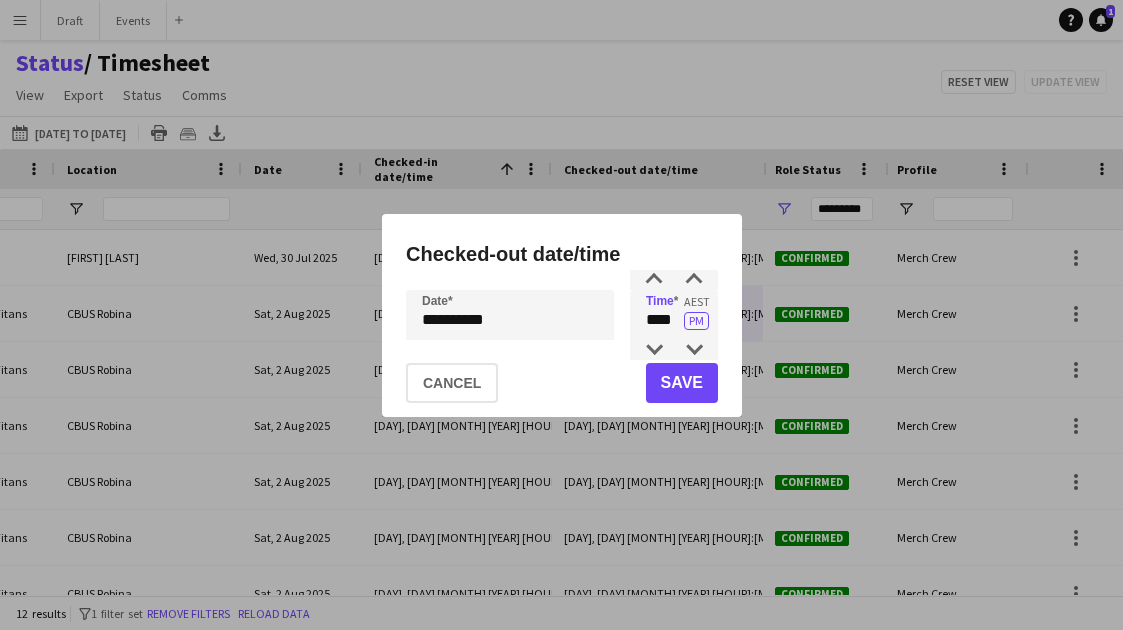 click on "Save" 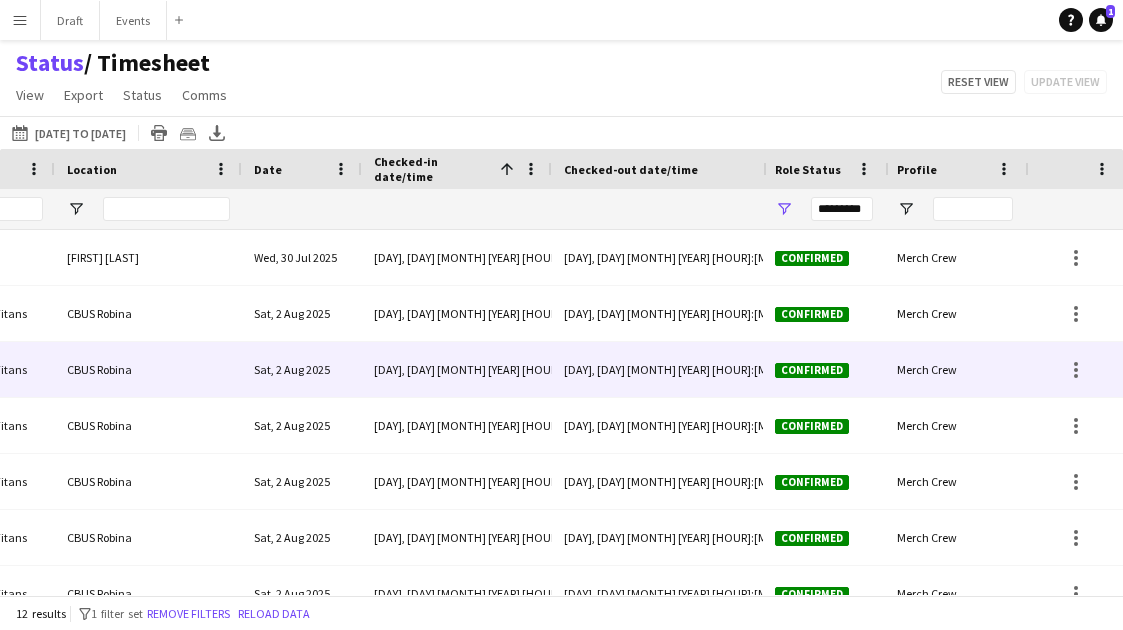 click on "[DAY], [DAY] [MONTH] [YEAR] [HOUR]:[MINUTE][AMPM]" at bounding box center (692, 369) 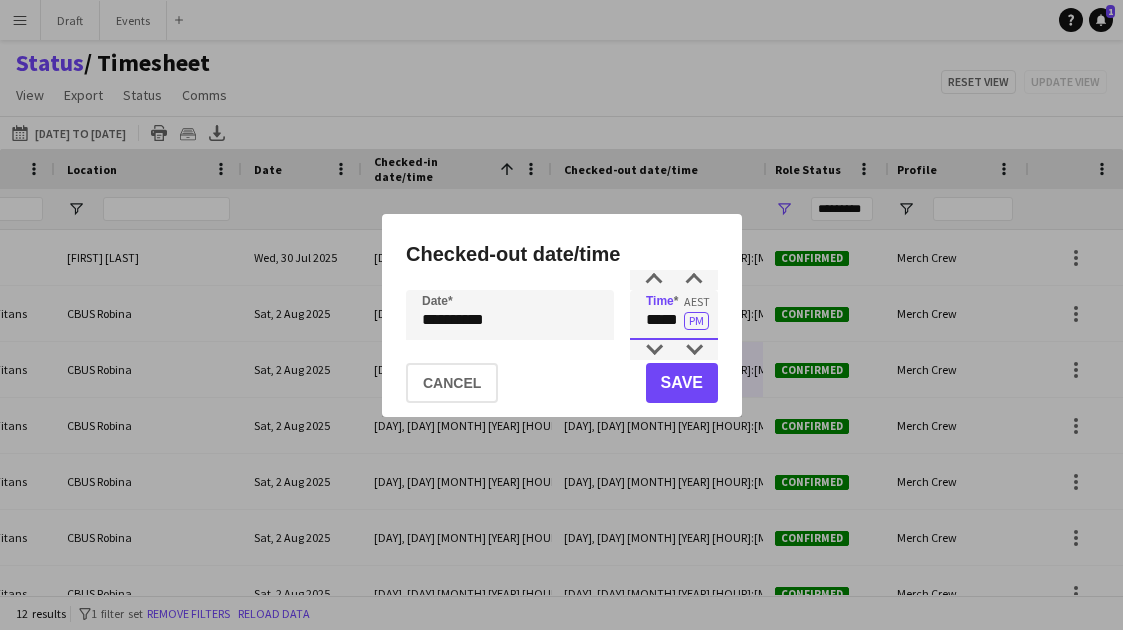 click on "*****" at bounding box center (674, 315) 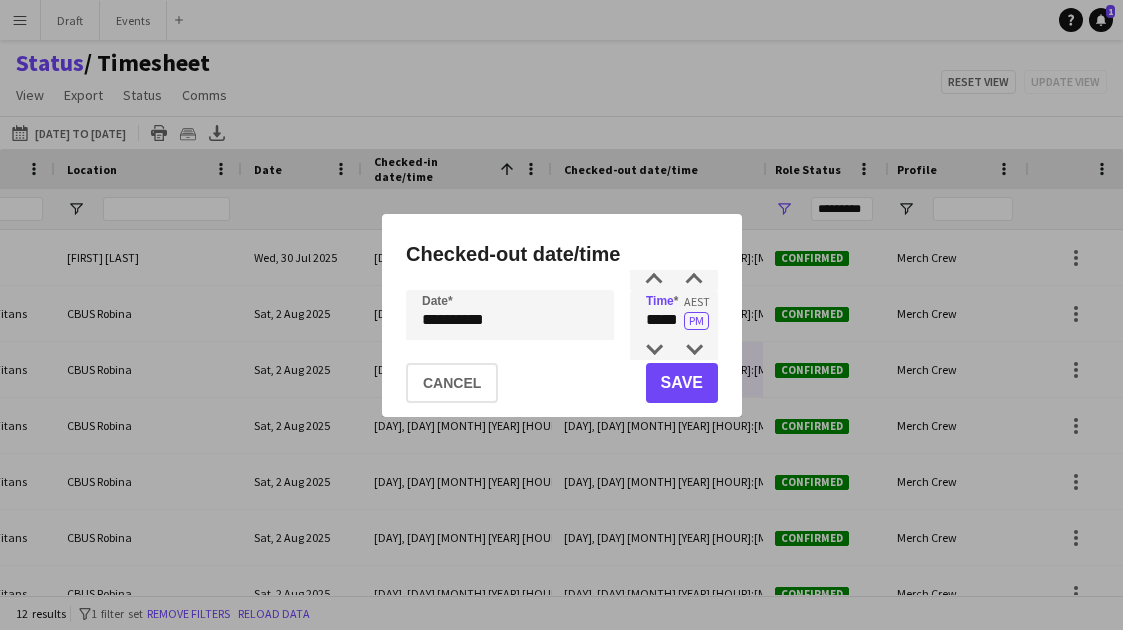 click on "Save" 